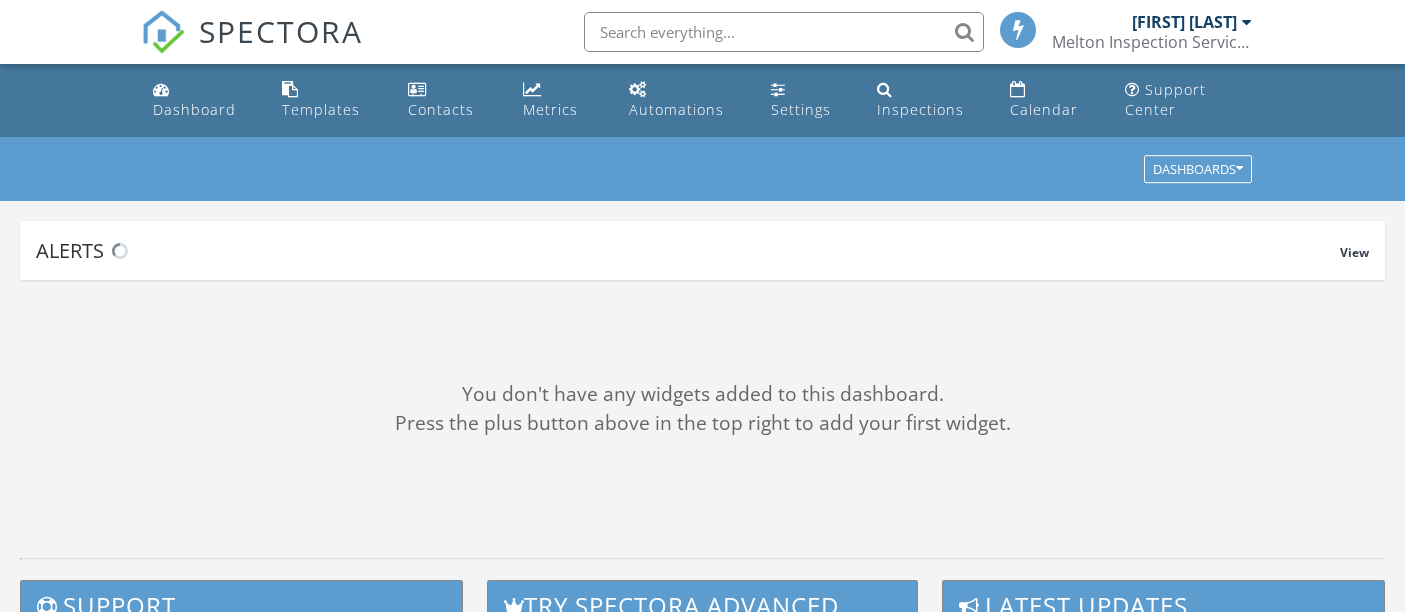 scroll, scrollTop: 0, scrollLeft: 0, axis: both 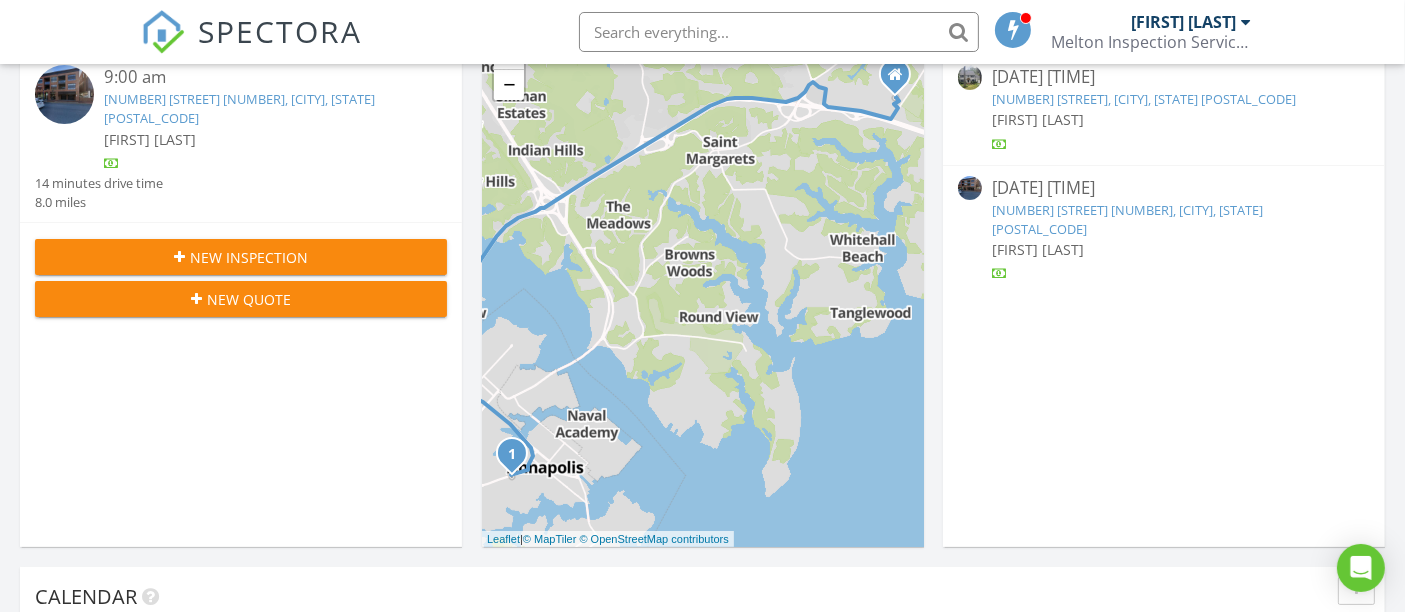 click on "New Inspection" at bounding box center [249, 257] 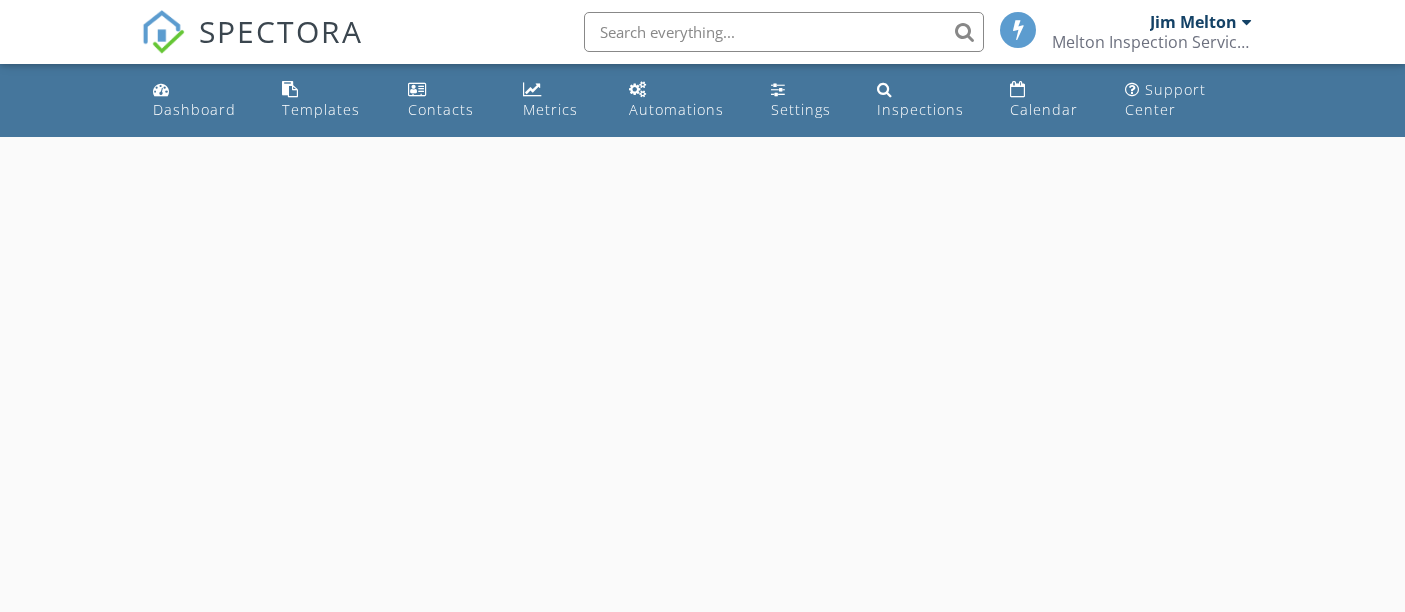 scroll, scrollTop: 0, scrollLeft: 0, axis: both 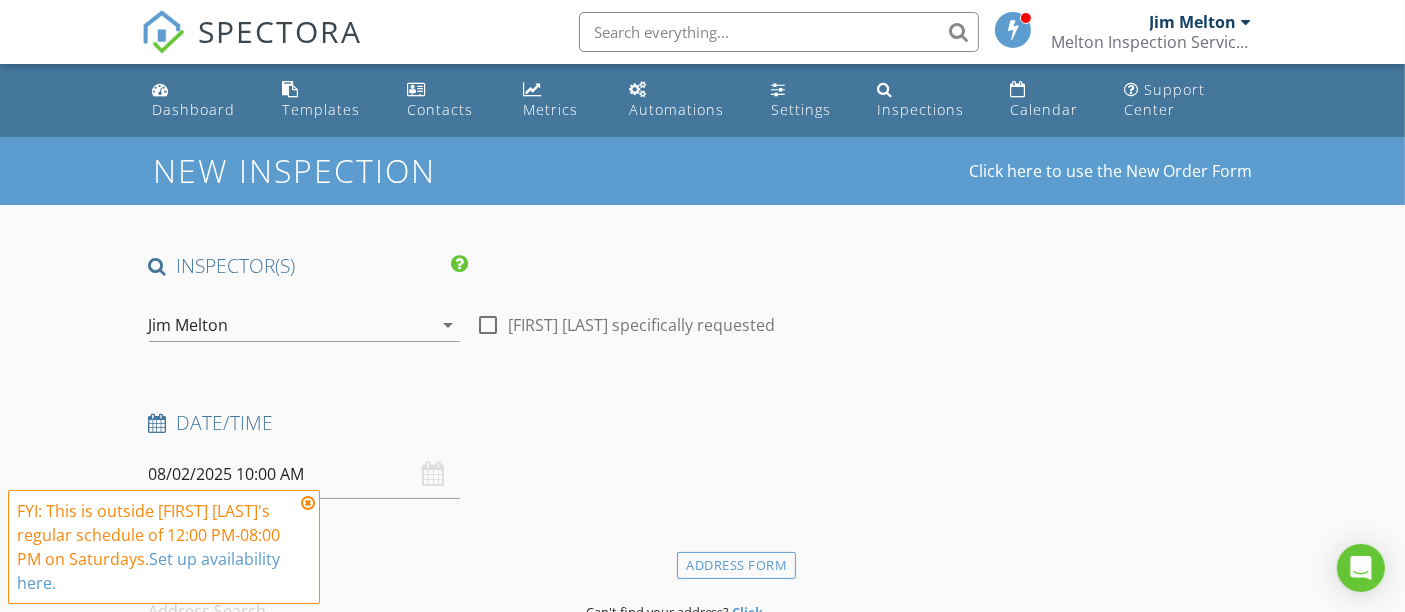 click at bounding box center (308, 503) 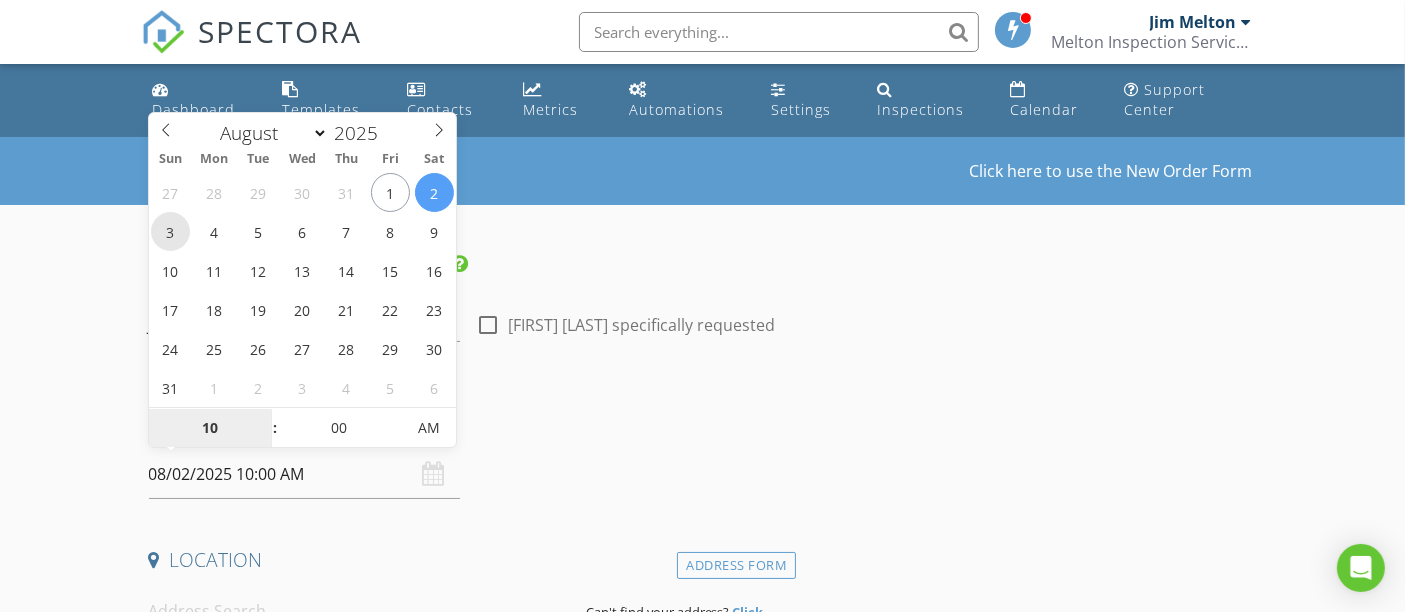 type on "08/03/2025 10:00 AM" 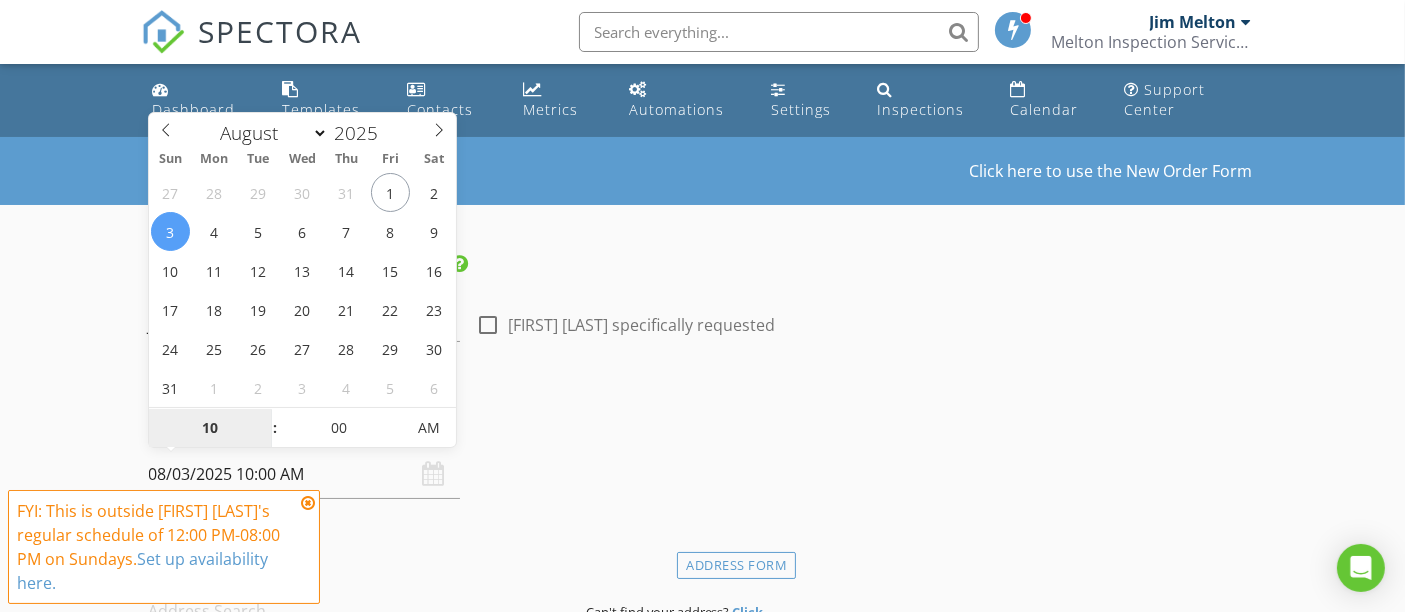 click on "27 28 29 30 31 1 2 3 4 5 6 7 8 9 10 11 12 13 14 15 16 17 18 19 20 21 22 23 24 25 26 27 28 29 30 31 1 2 3 4 5 6" at bounding box center (303, 290) 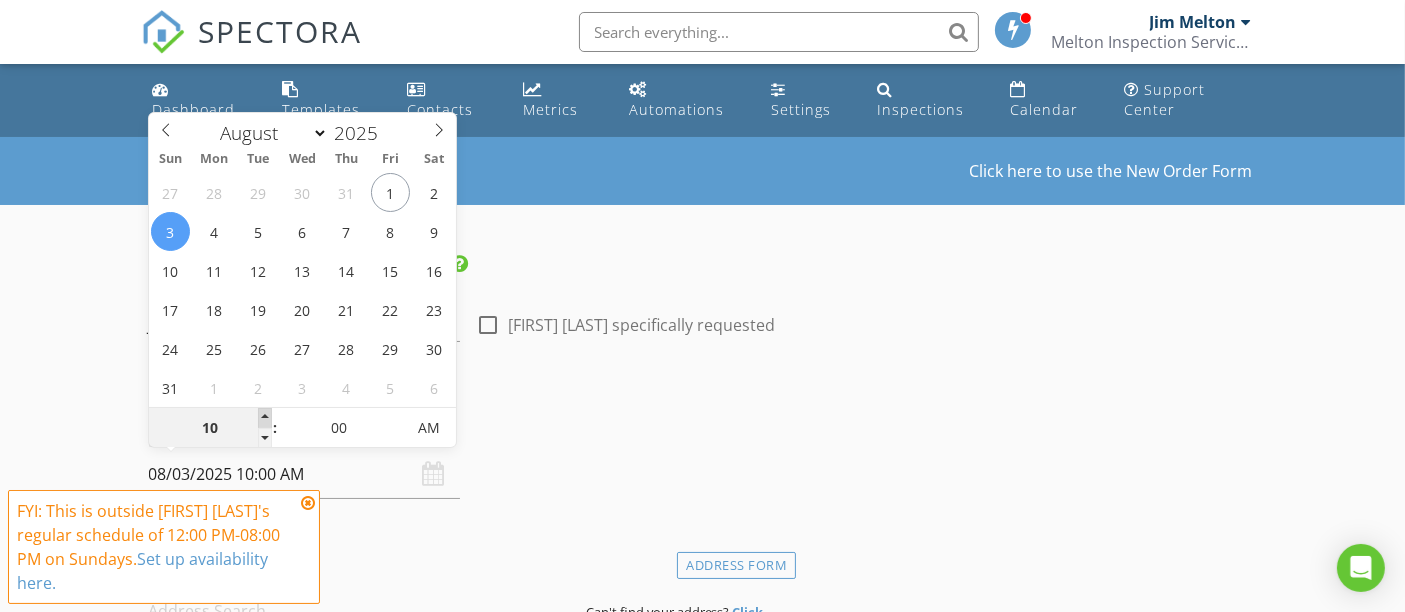type on "11" 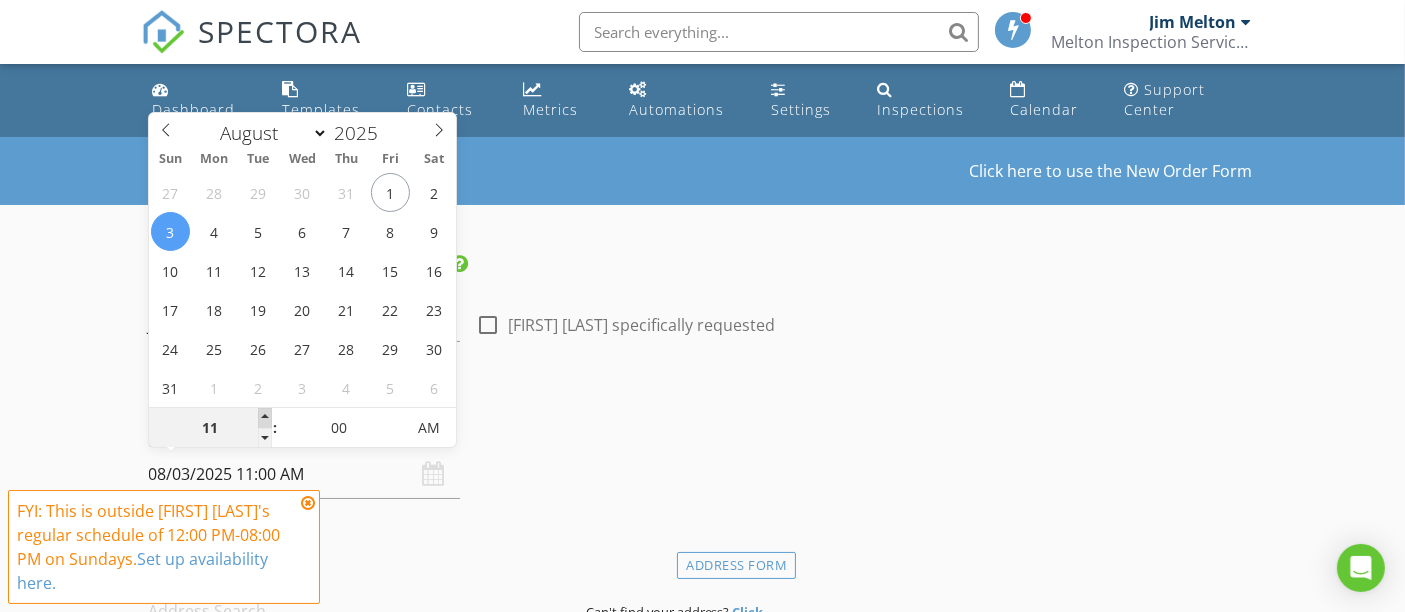 click at bounding box center [265, 418] 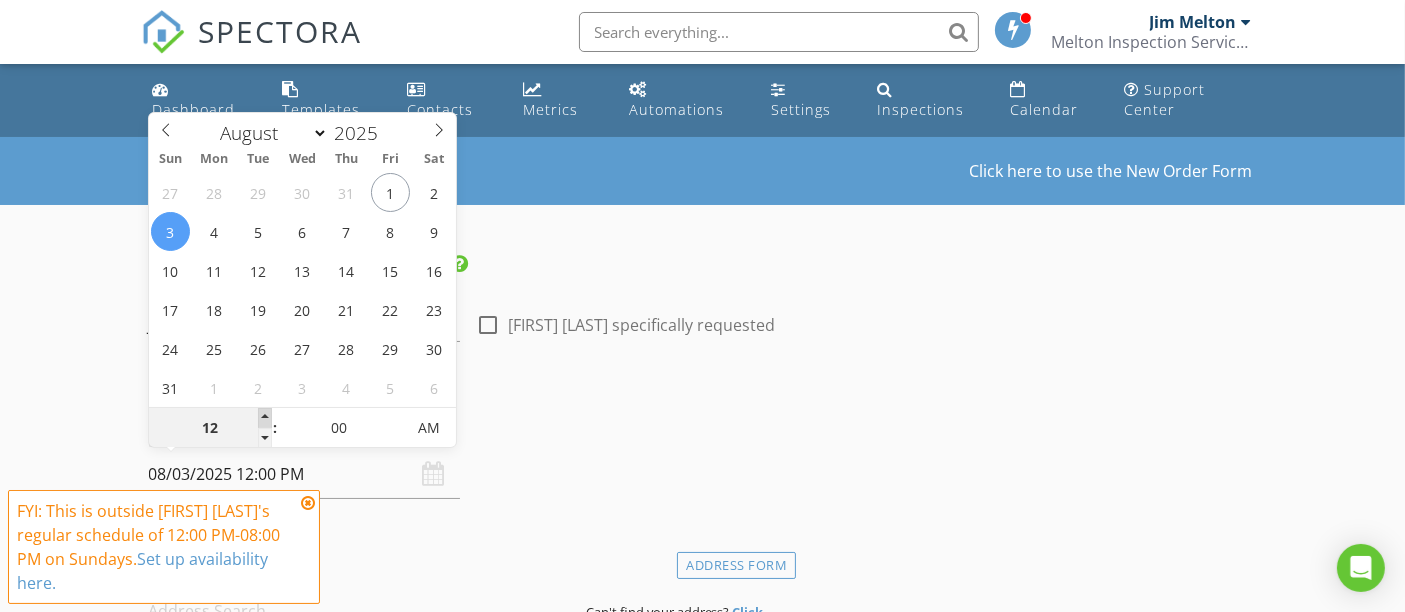 click at bounding box center [265, 418] 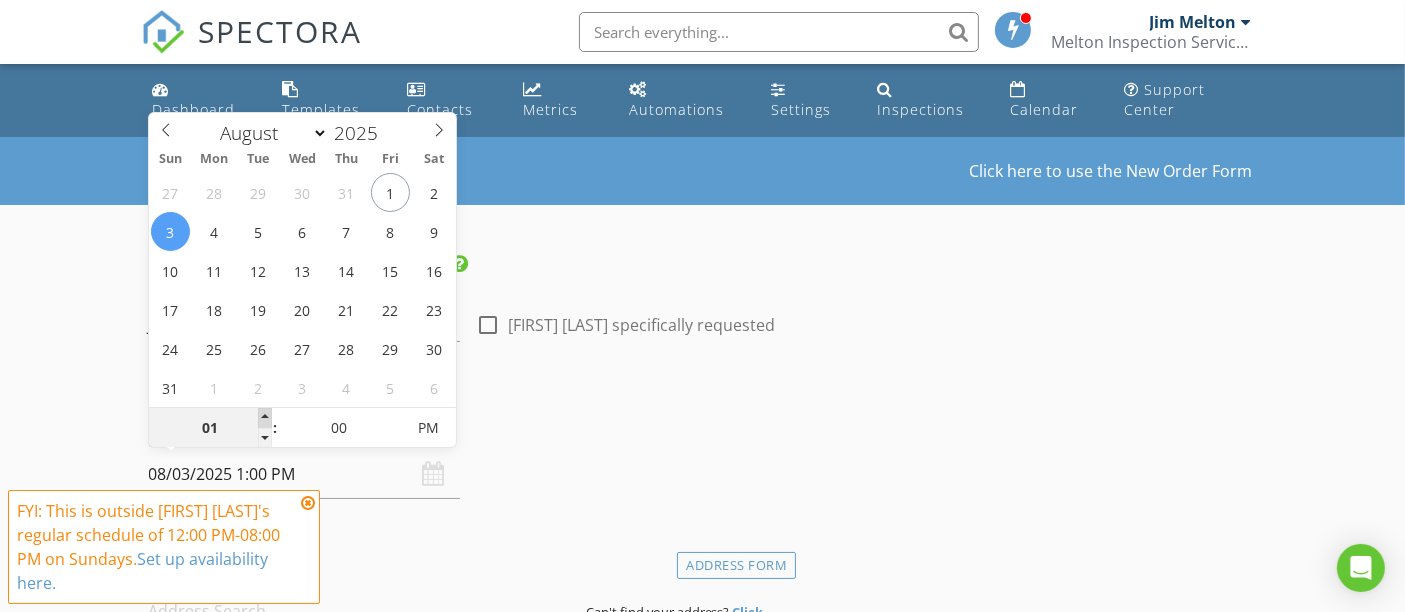 click at bounding box center [265, 418] 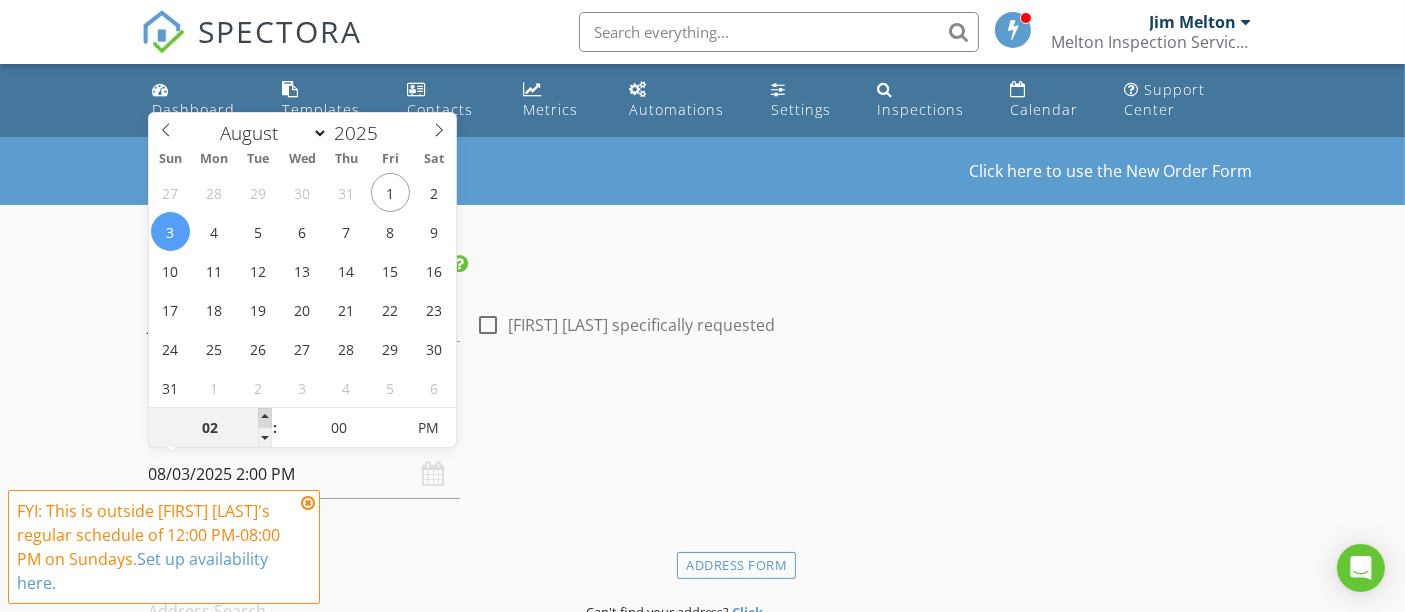 click at bounding box center [265, 418] 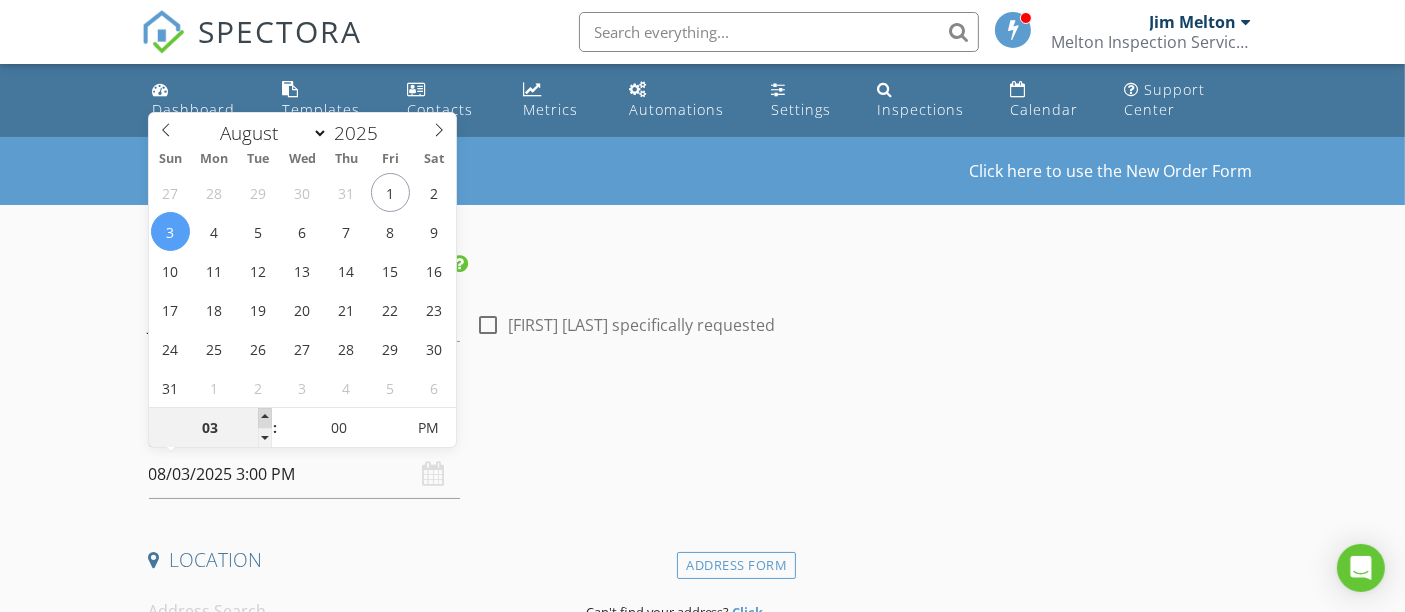 click at bounding box center [265, 418] 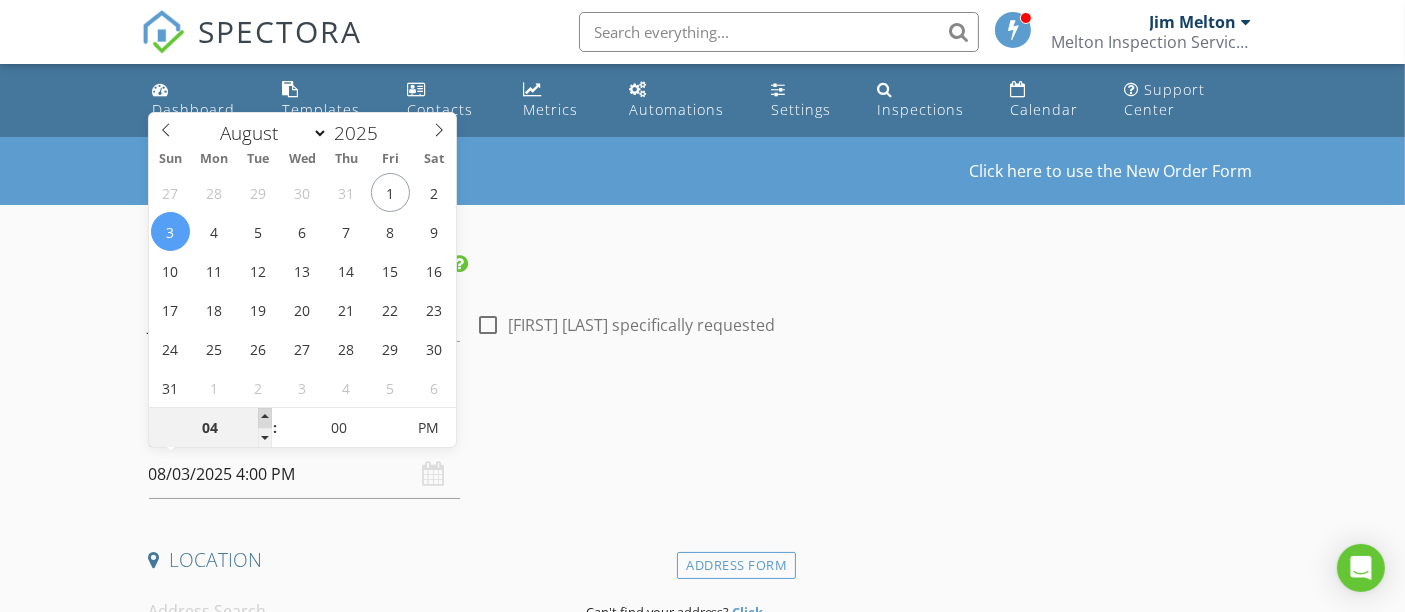 click at bounding box center (265, 418) 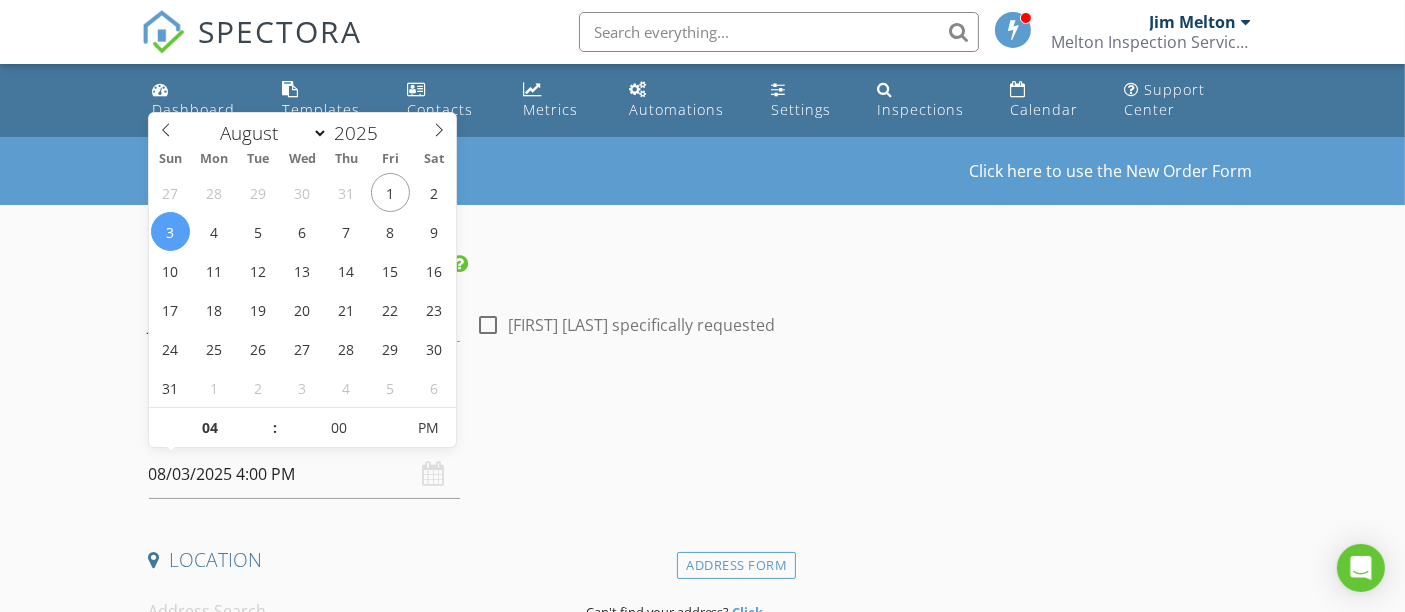 click on "New Inspection
Click here to use the New Order Form
INSPECTOR(S)
check_box   Jim Melton   PRIMARY   Jim Melton arrow_drop_down   check_box_outline_blank Jim Melton specifically requested
Date/Time
08/03/2025 4:00 PM
Location
Address Form       Can't find your address?   Click here.
client
check_box Enable Client CC email for this inspection   Client Search     check_box_outline_blank Client is a Company/Organization     First Name   Last Name   Email   CC Email   Phone           Notes   Private Notes
ADD ADDITIONAL client
SERVICES
check_box_outline_blank   Radon Test   check_box_outline_blank   Mold Test   check_box_outline_blank   Detached Building   check_box_outline_blank   Detached Garage   check_box_outline_blank   Repair Inspection   check_box_outline_blank" at bounding box center [702, 1653] 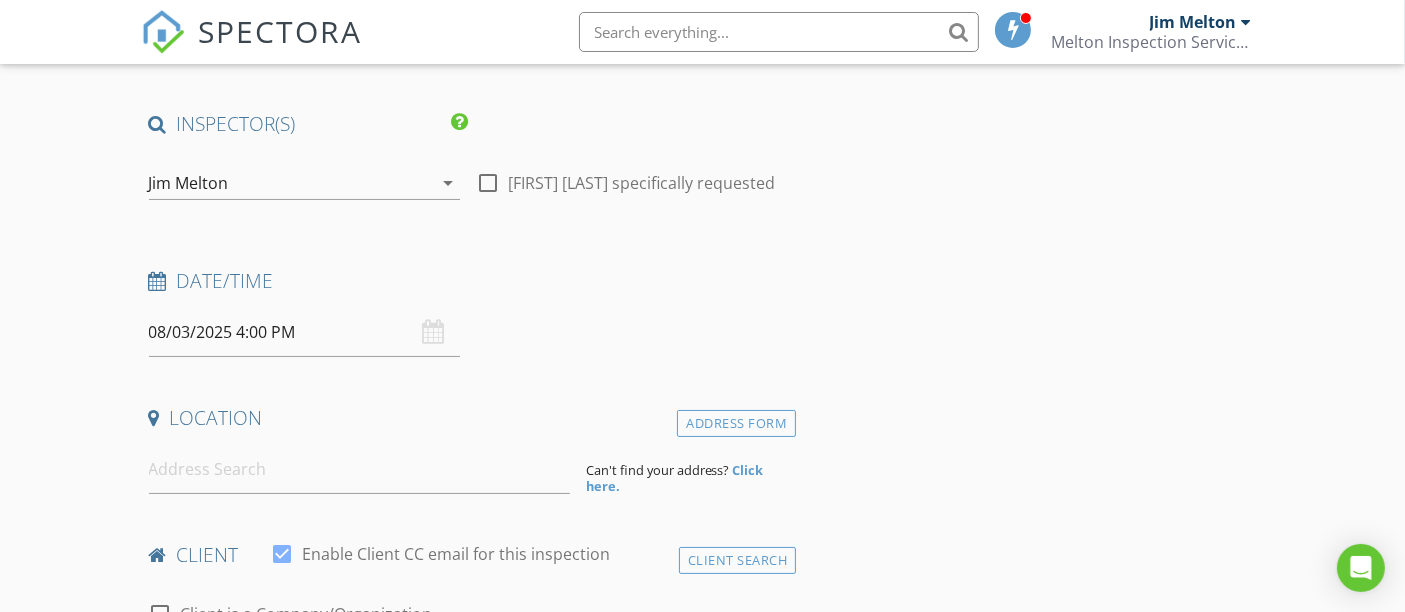 scroll, scrollTop: 222, scrollLeft: 0, axis: vertical 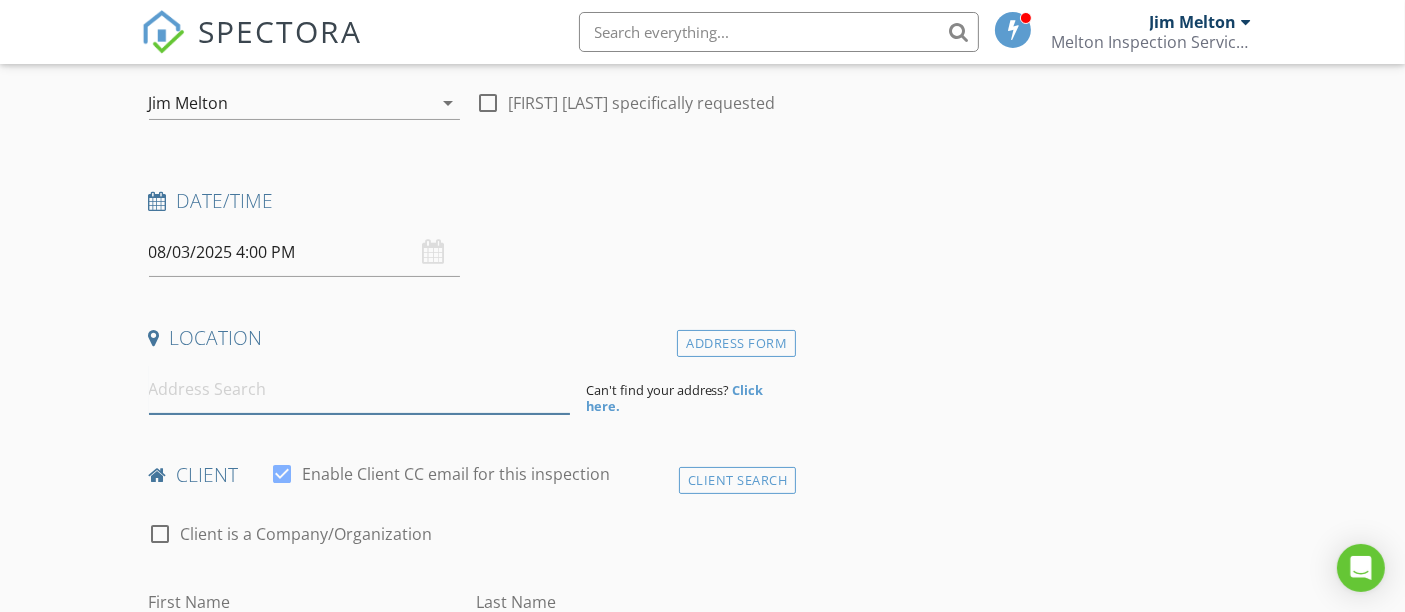 click at bounding box center [359, 389] 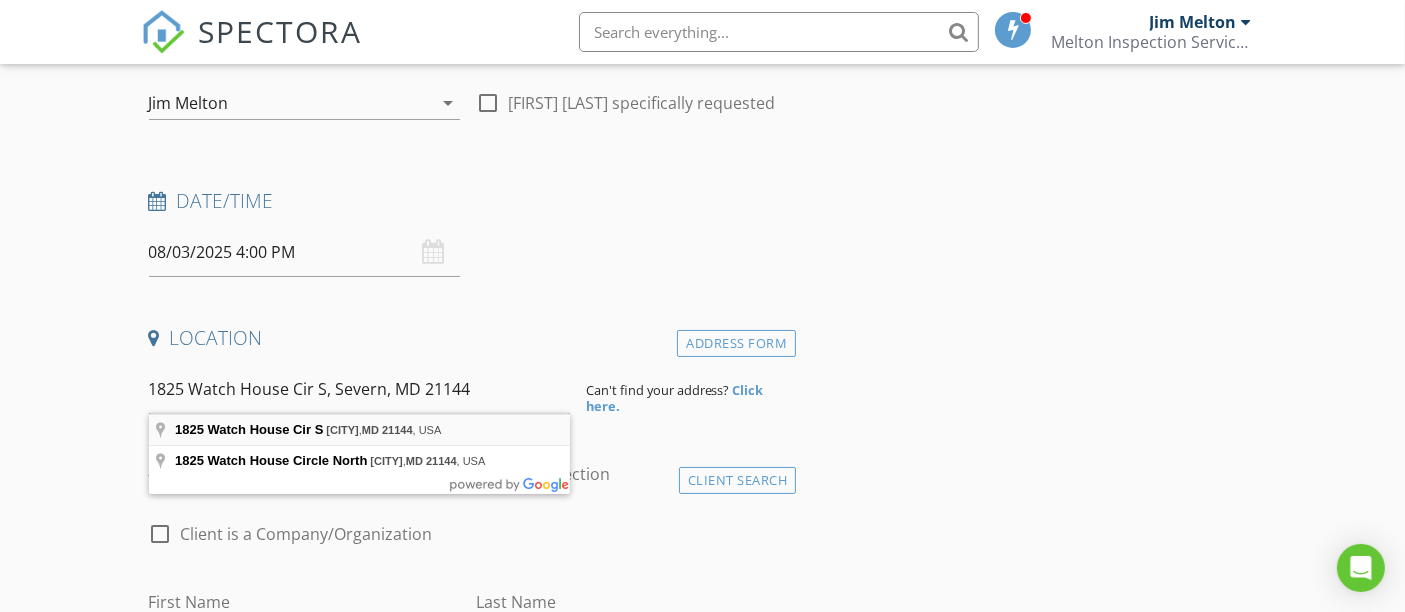 type on "1825 Watch House Cir S, Severn, MD 21144, USA" 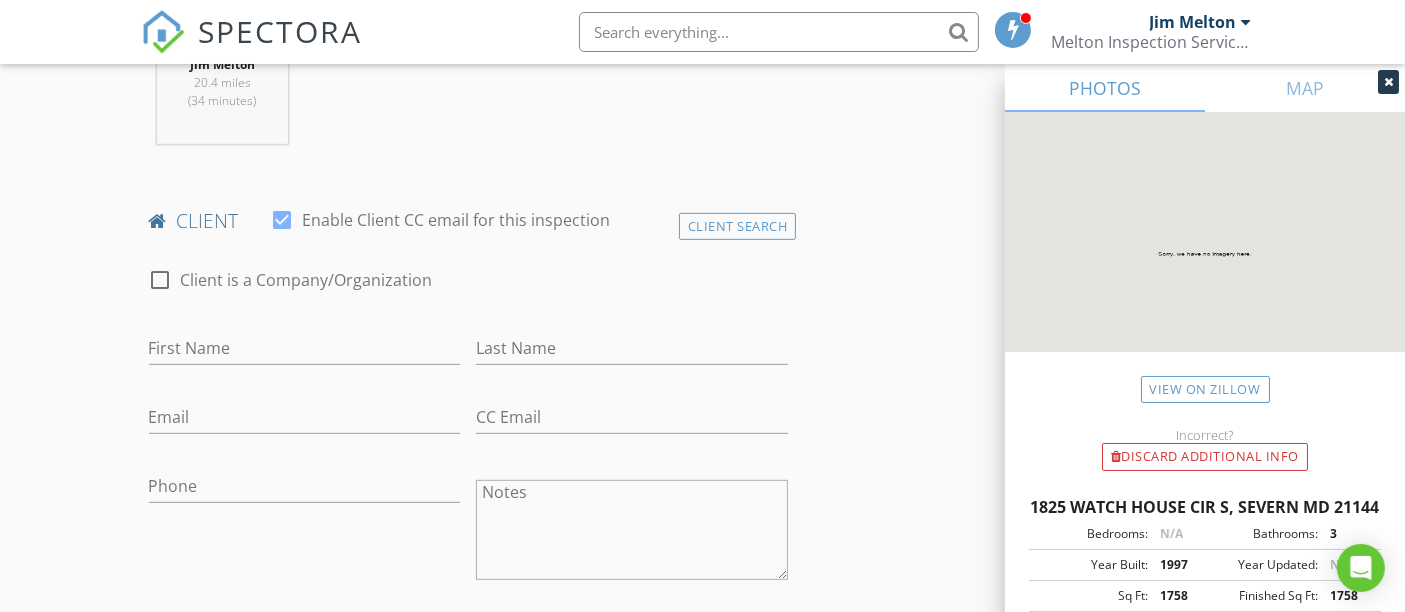 scroll, scrollTop: 888, scrollLeft: 0, axis: vertical 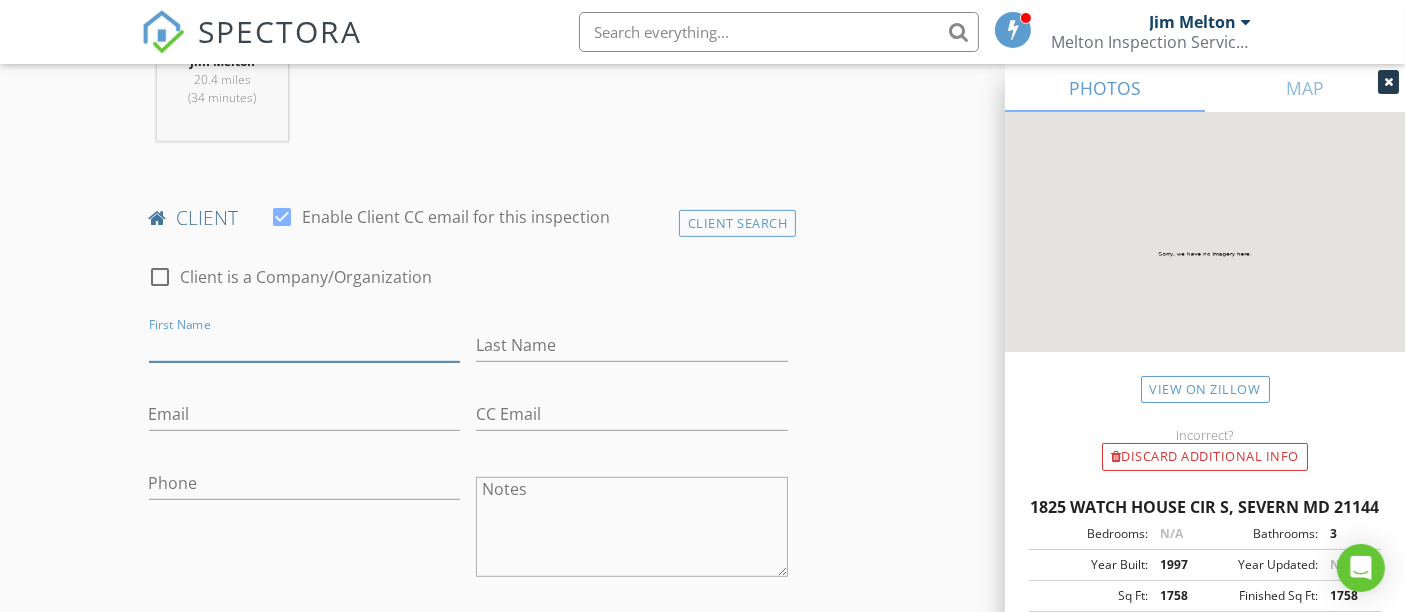 paste on "Brian Martinez" 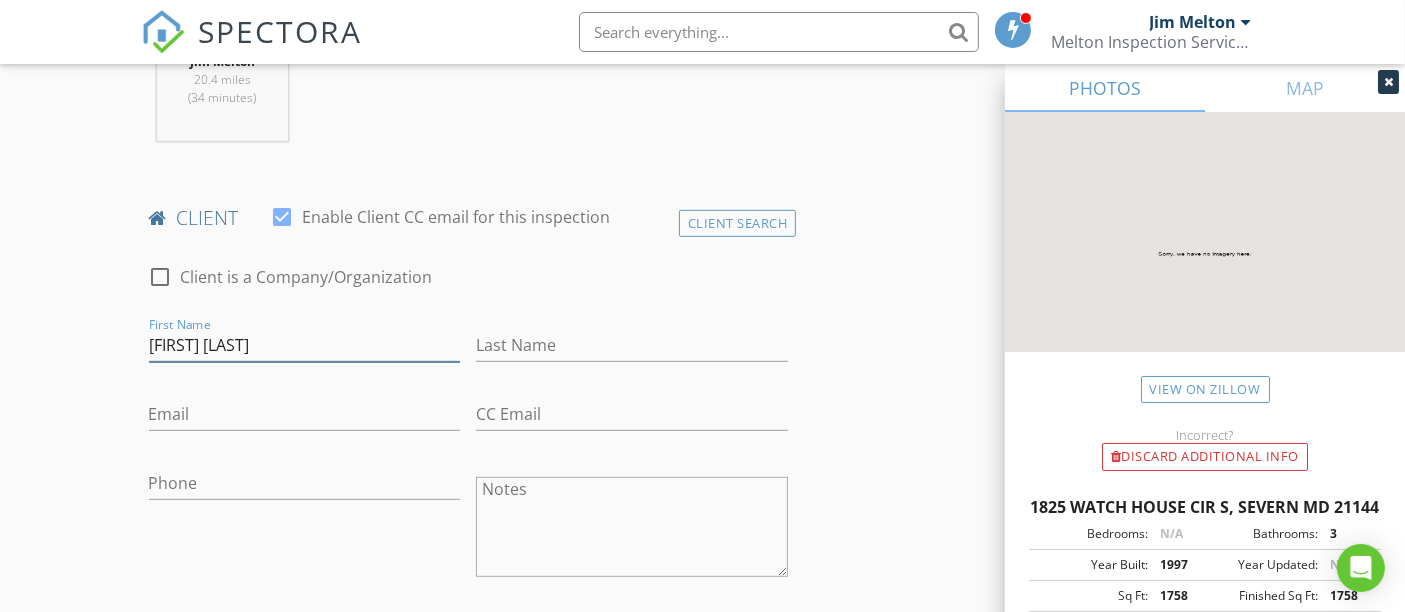 drag, startPoint x: 190, startPoint y: 338, endPoint x: 289, endPoint y: 335, distance: 99.04544 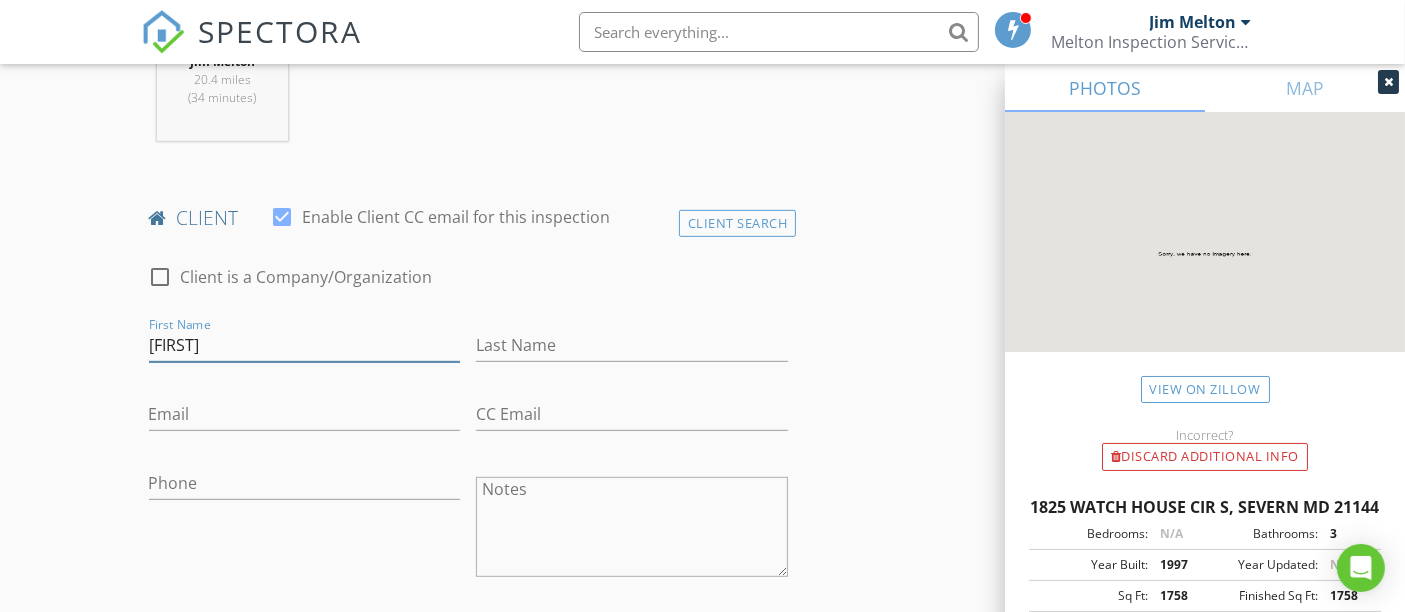 type on "Brian" 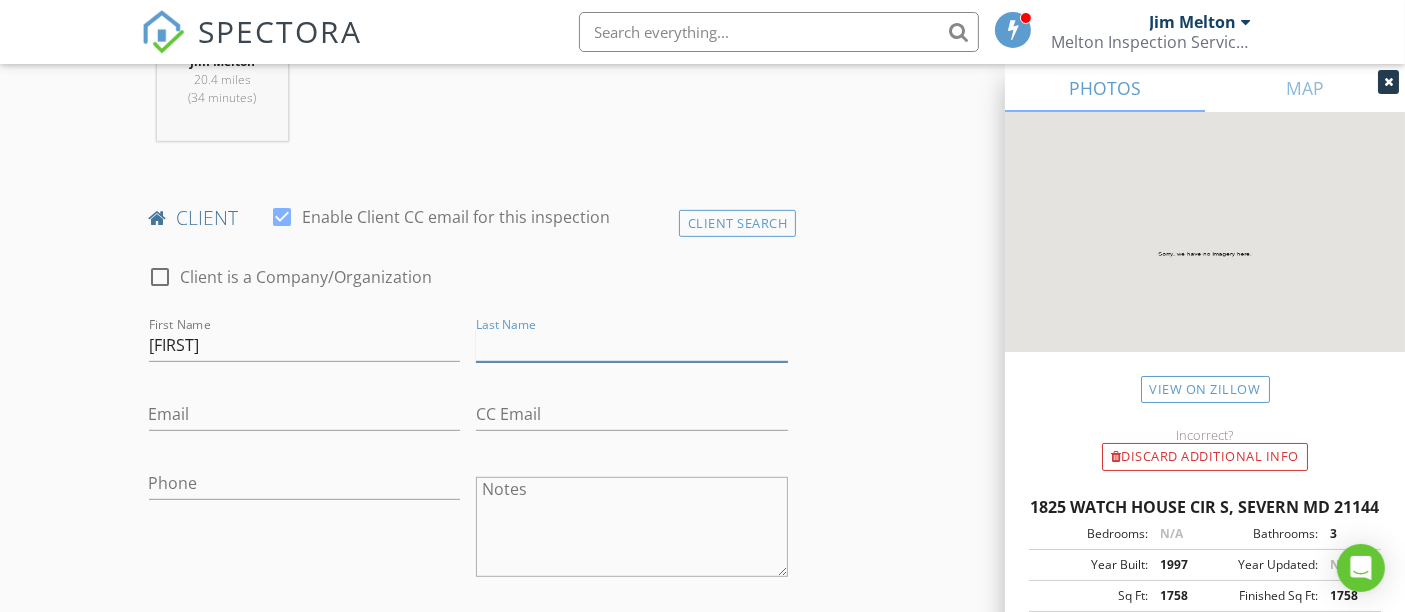 paste on "Martinez" 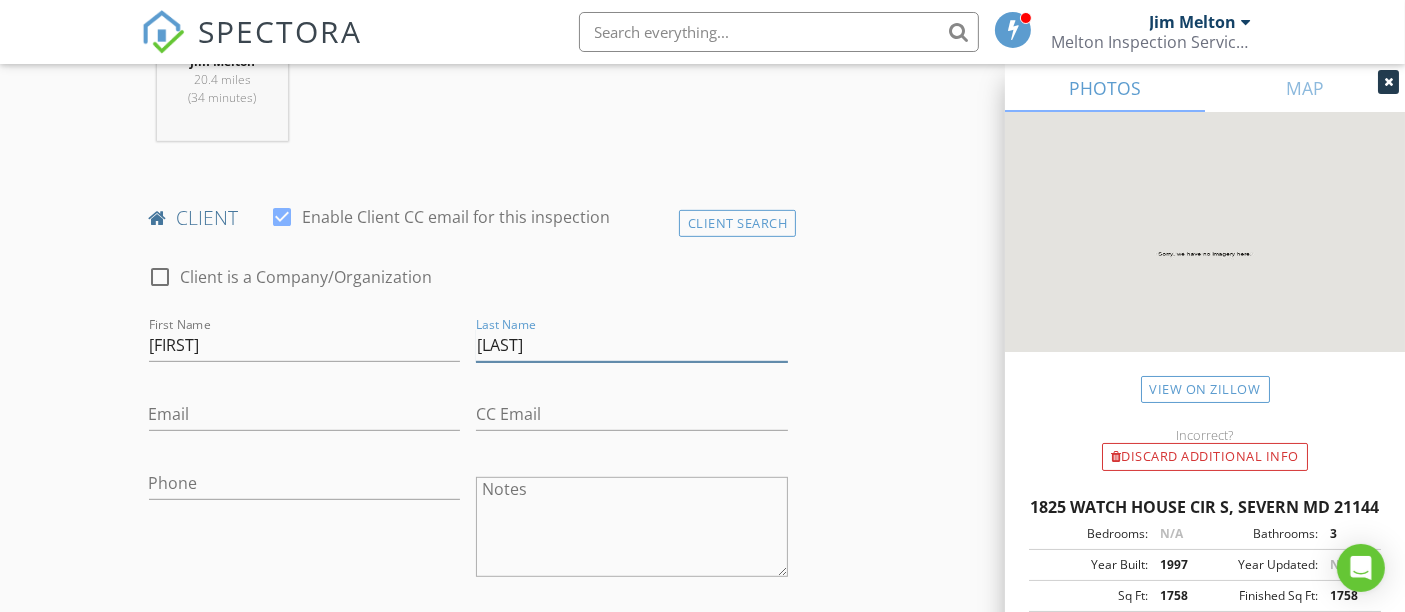type on "Martinez" 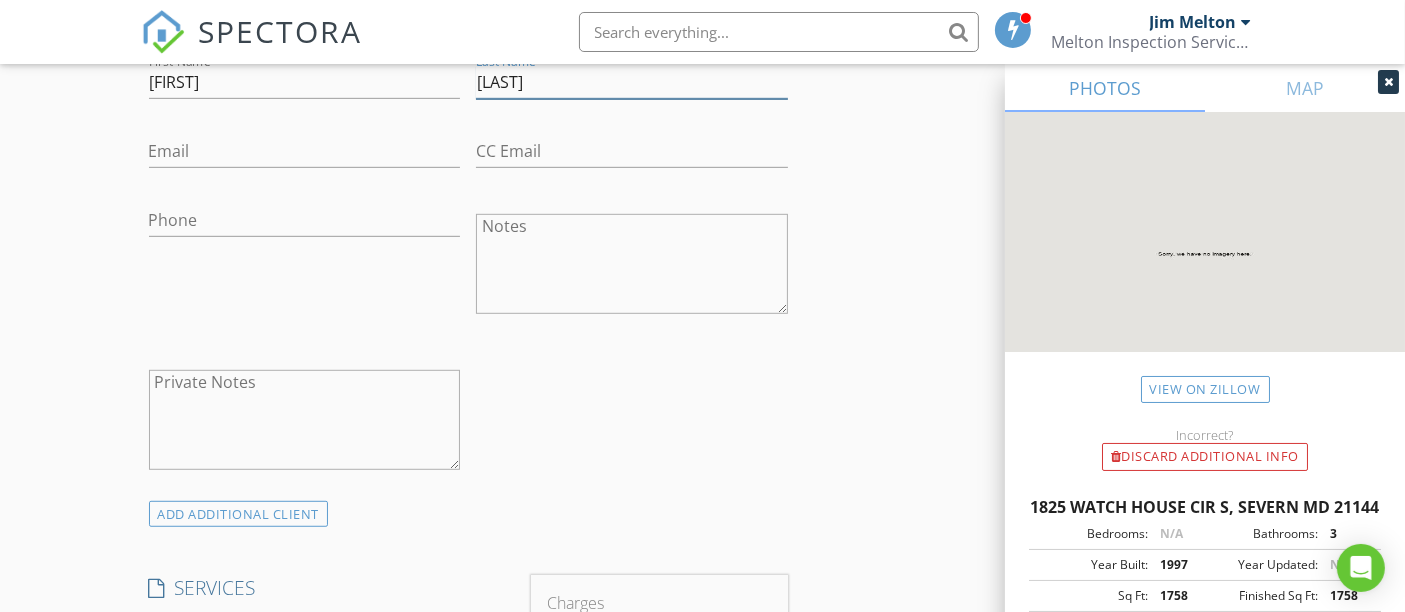 scroll, scrollTop: 1222, scrollLeft: 0, axis: vertical 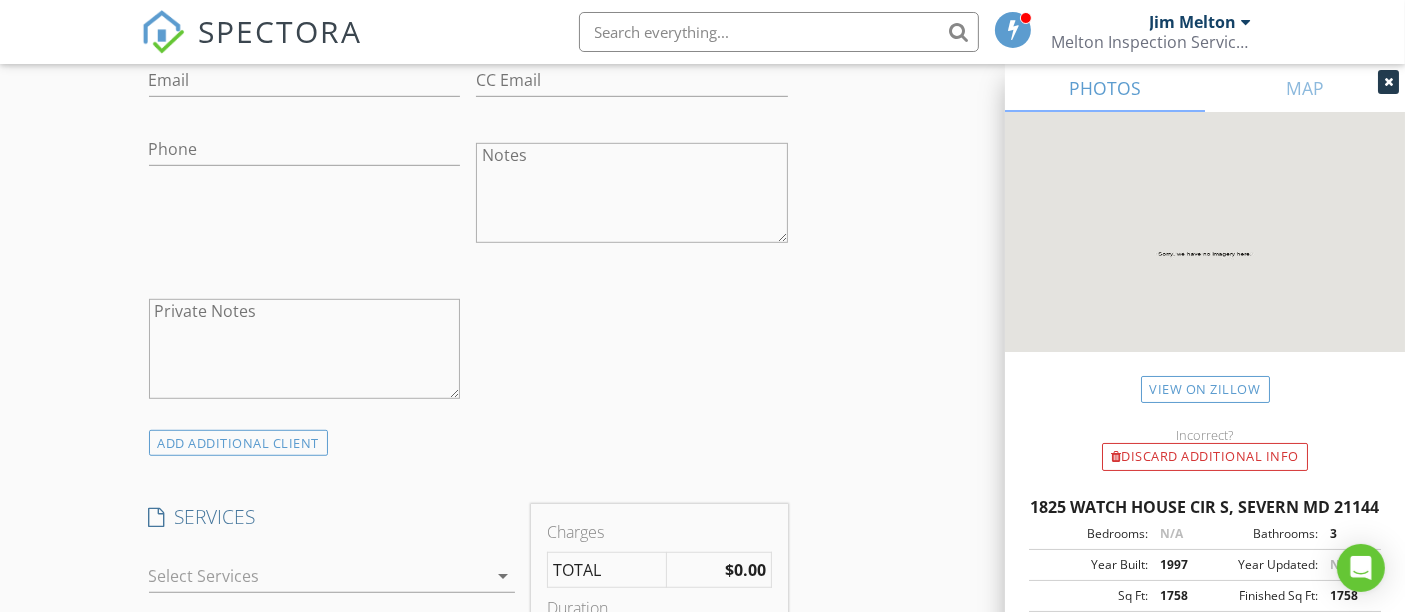 click at bounding box center (305, 423) 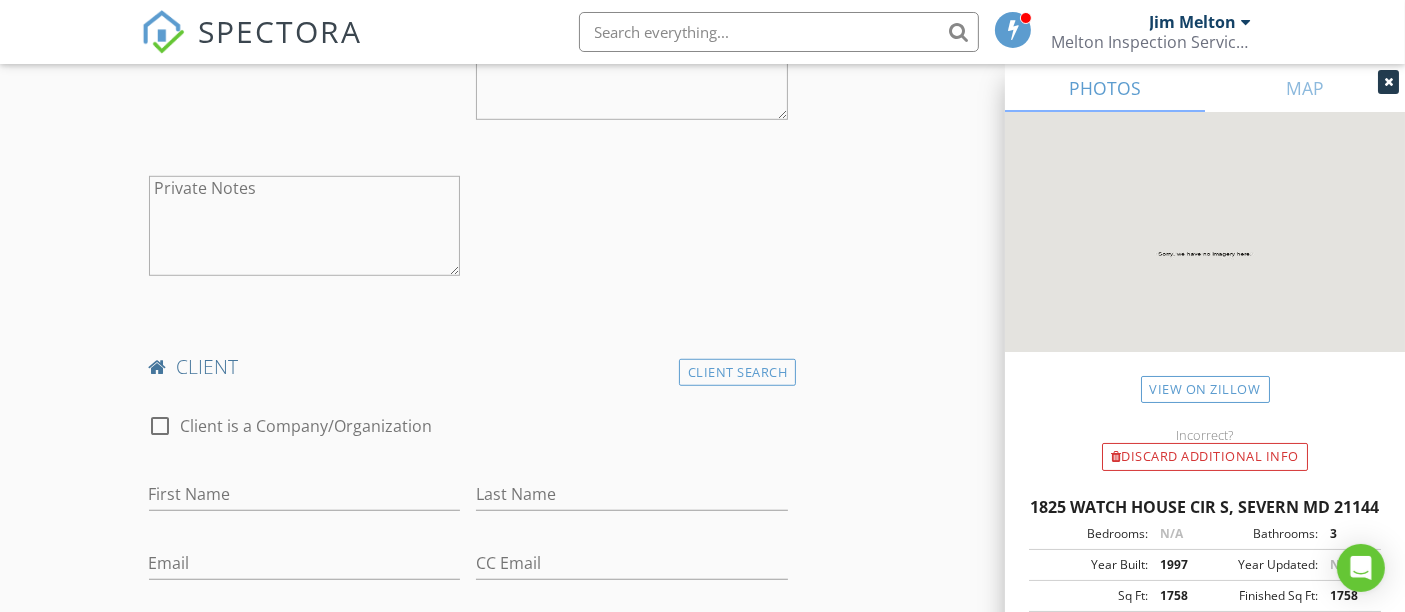 scroll, scrollTop: 1444, scrollLeft: 0, axis: vertical 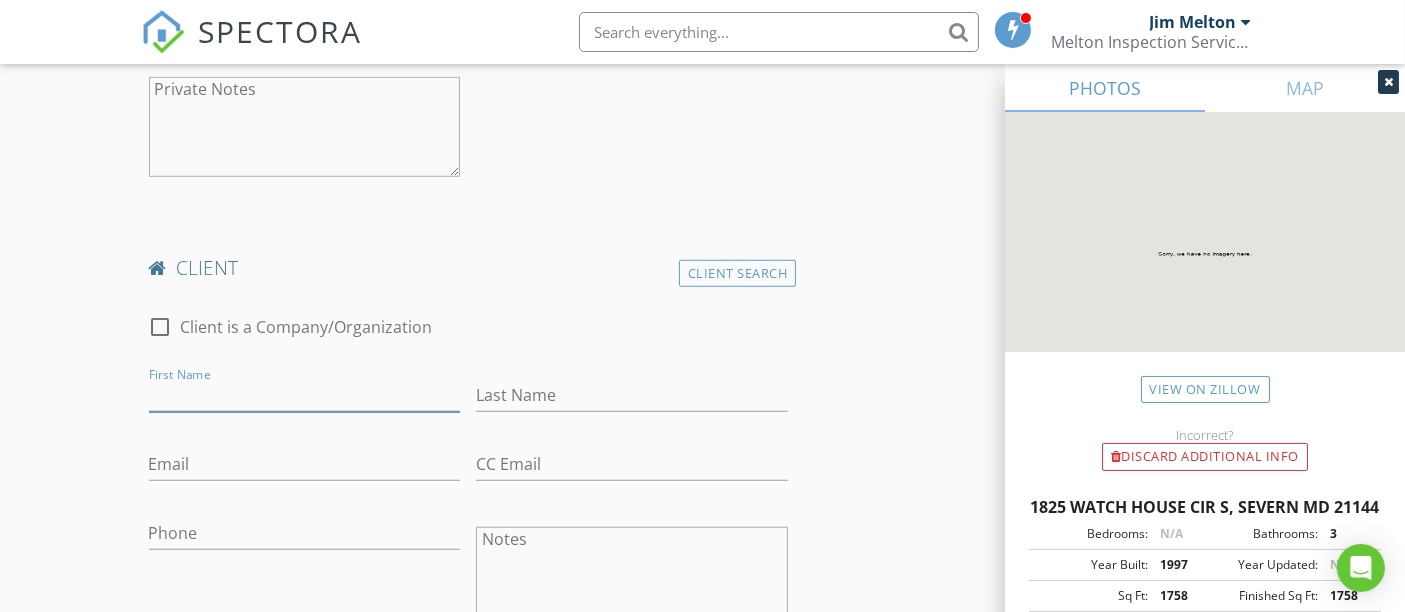 paste on "Briya Stevenson" 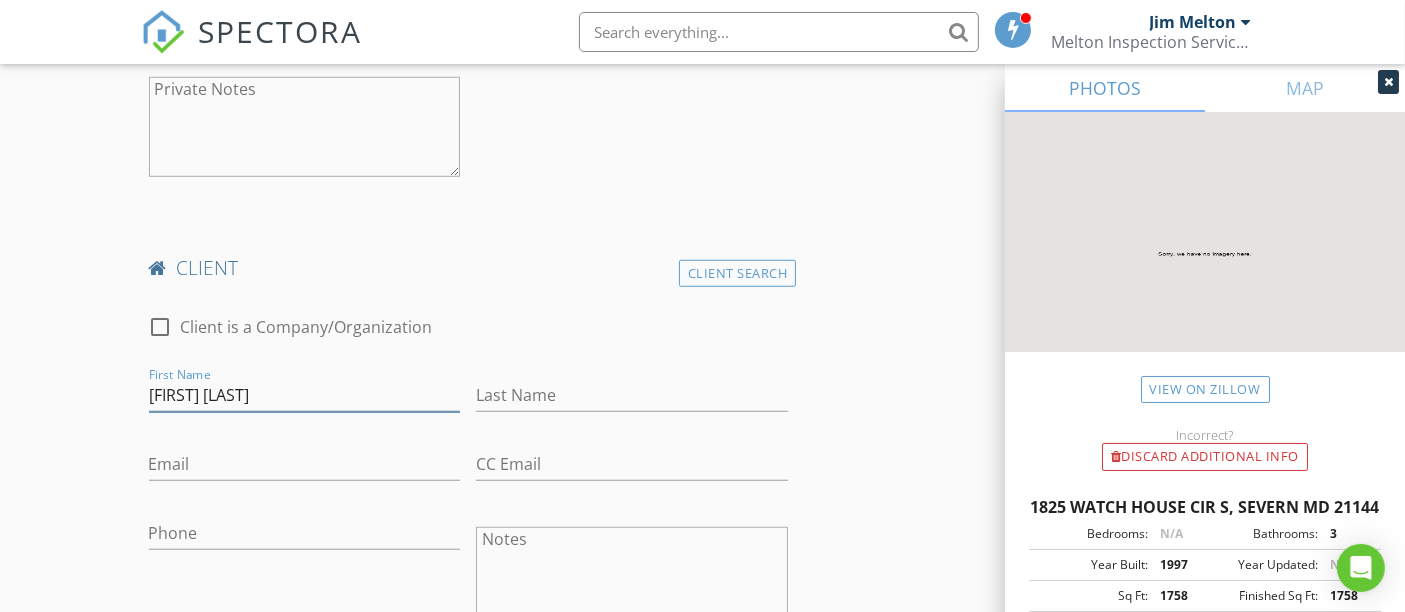 drag, startPoint x: 190, startPoint y: 392, endPoint x: 313, endPoint y: 392, distance: 123 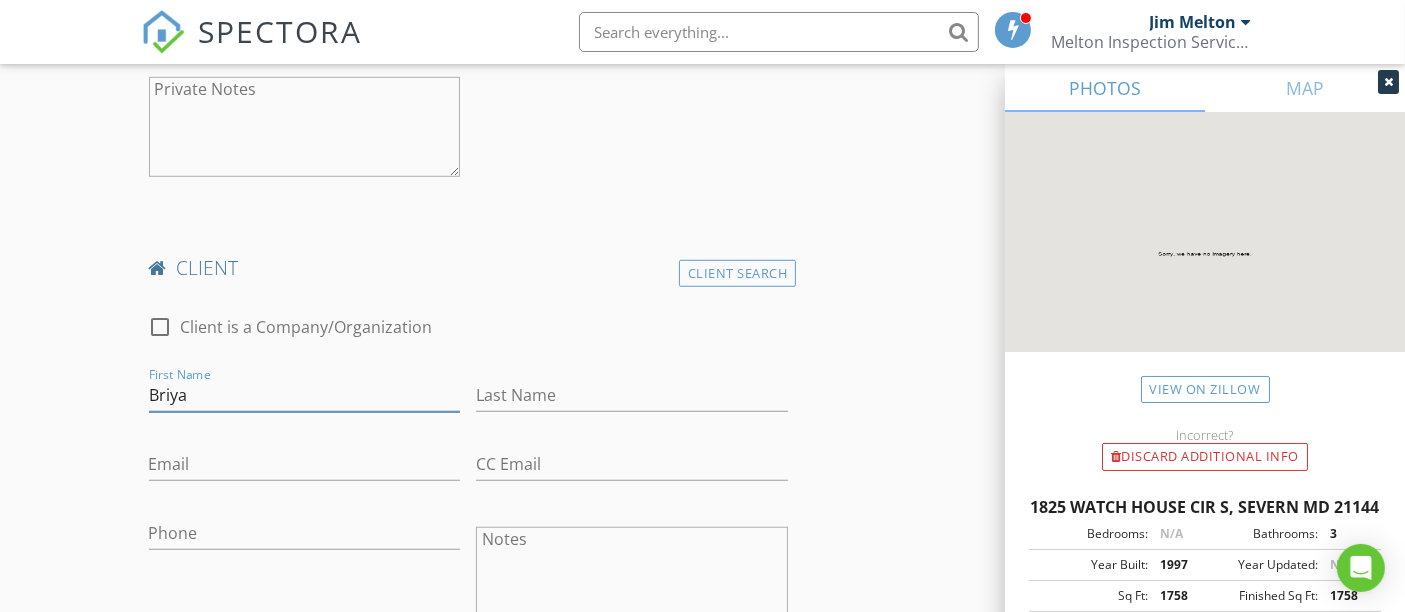 type on "Briya" 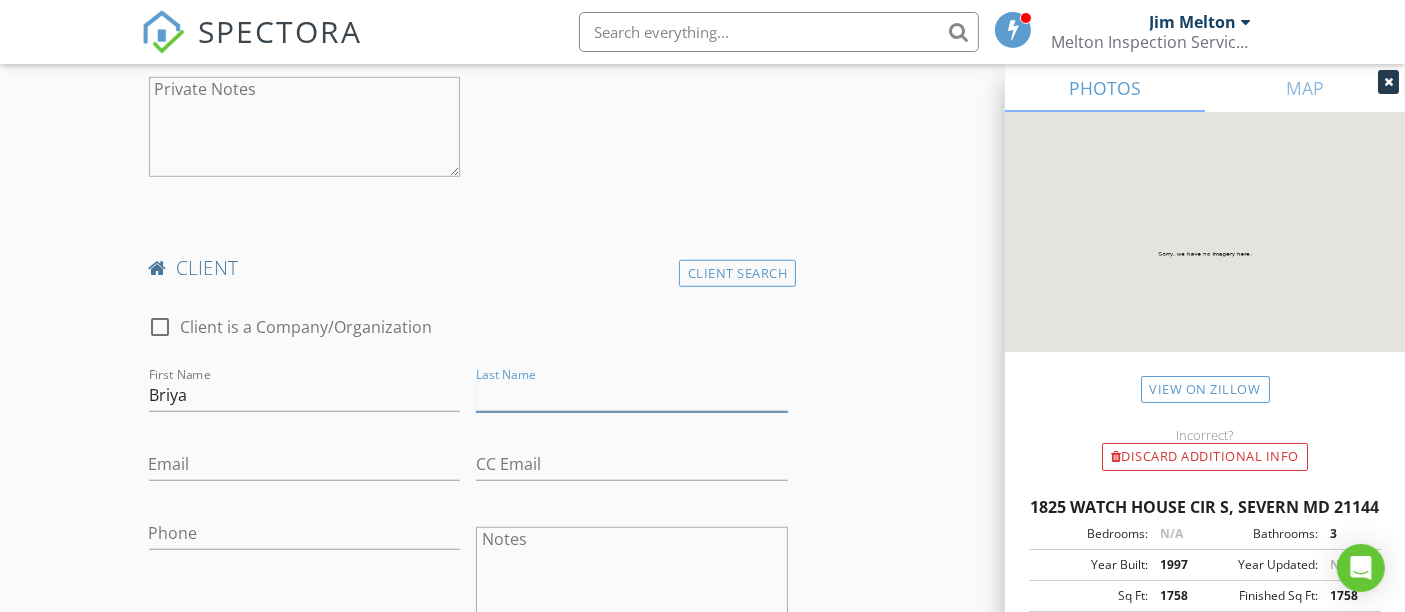 paste on "Stevenson" 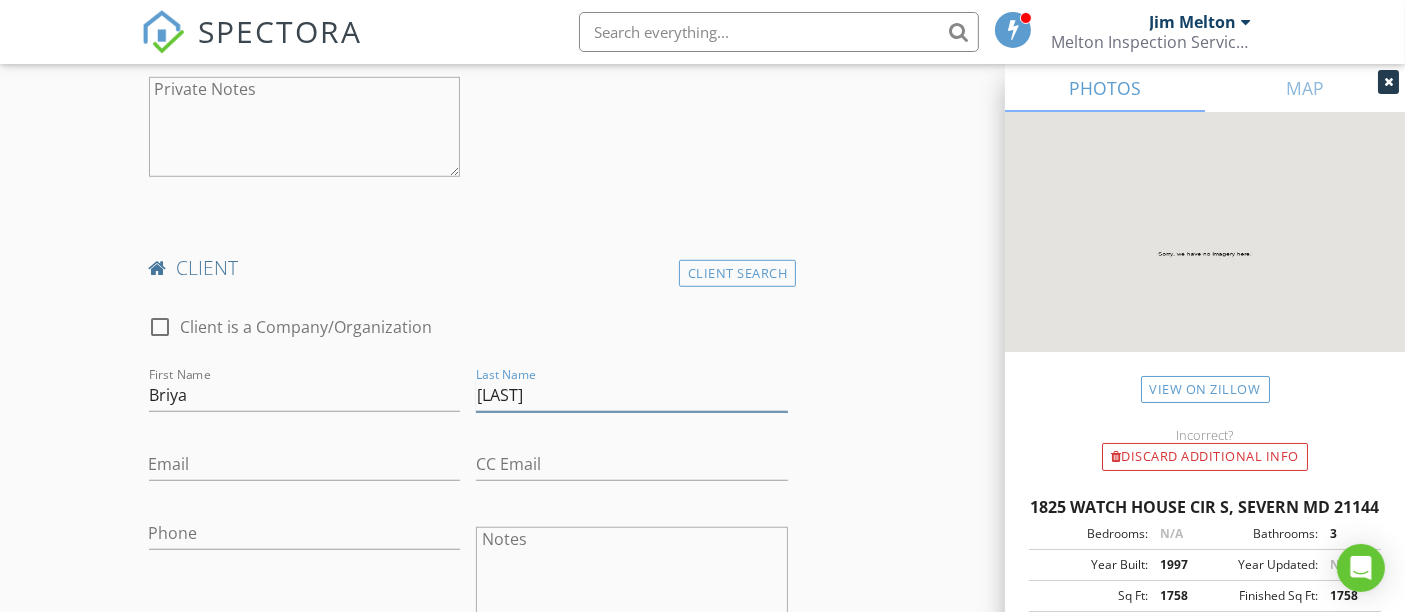 type on "Stevenson" 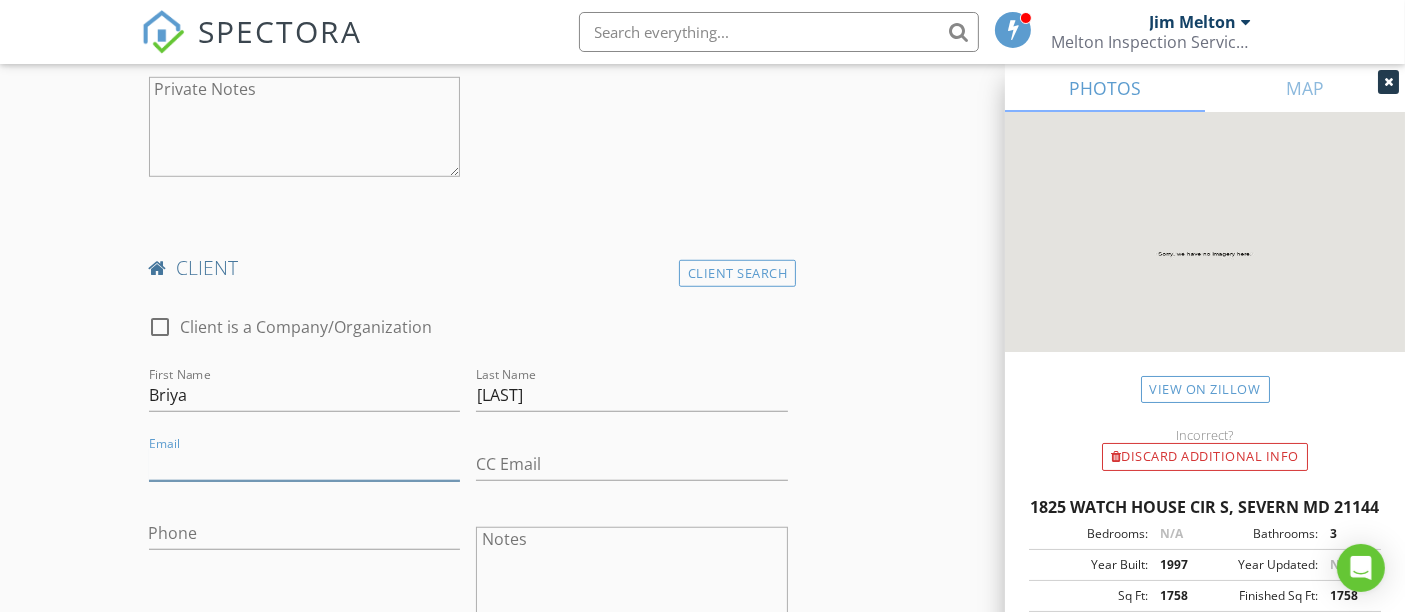 paste on "briya.stevenson@yahoo.com" 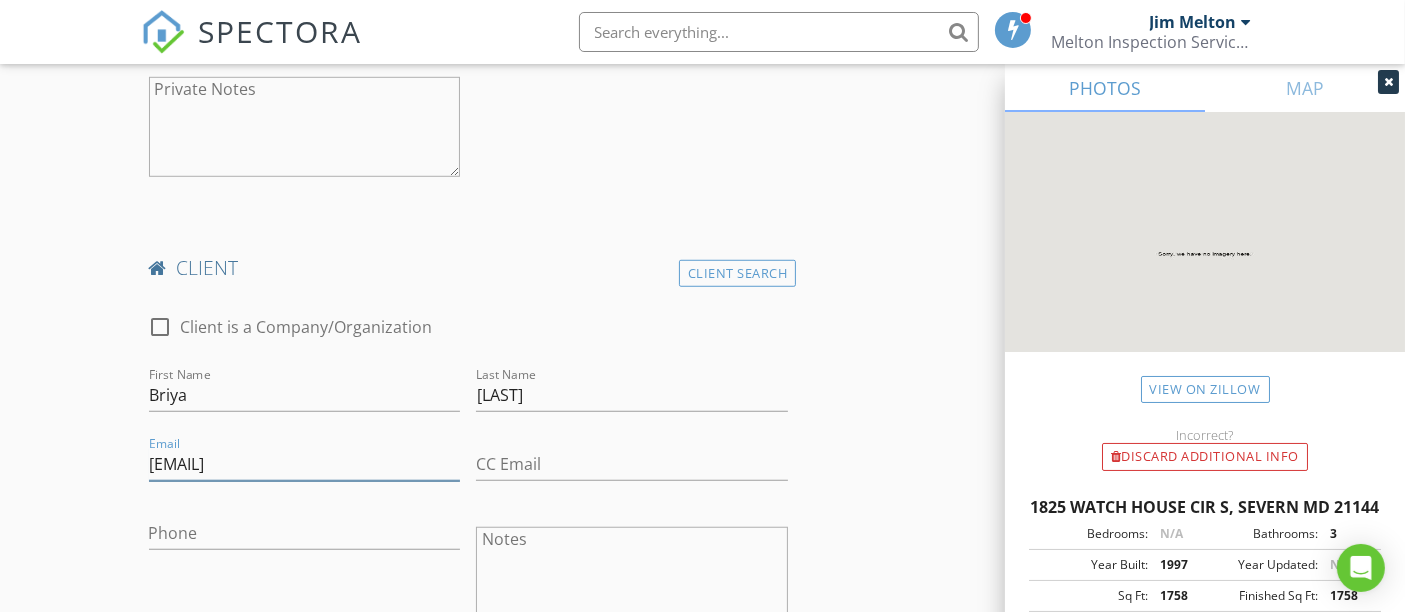 type on "briya.stevenson@yahoo.com" 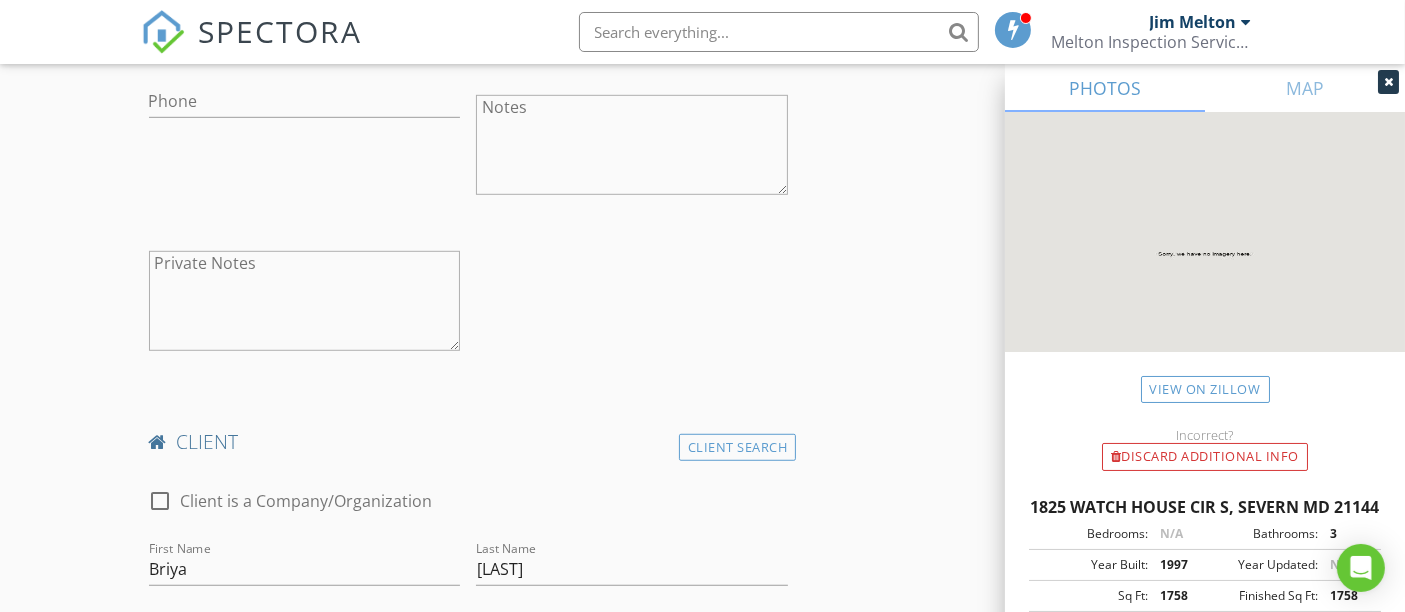 scroll, scrollTop: 1111, scrollLeft: 0, axis: vertical 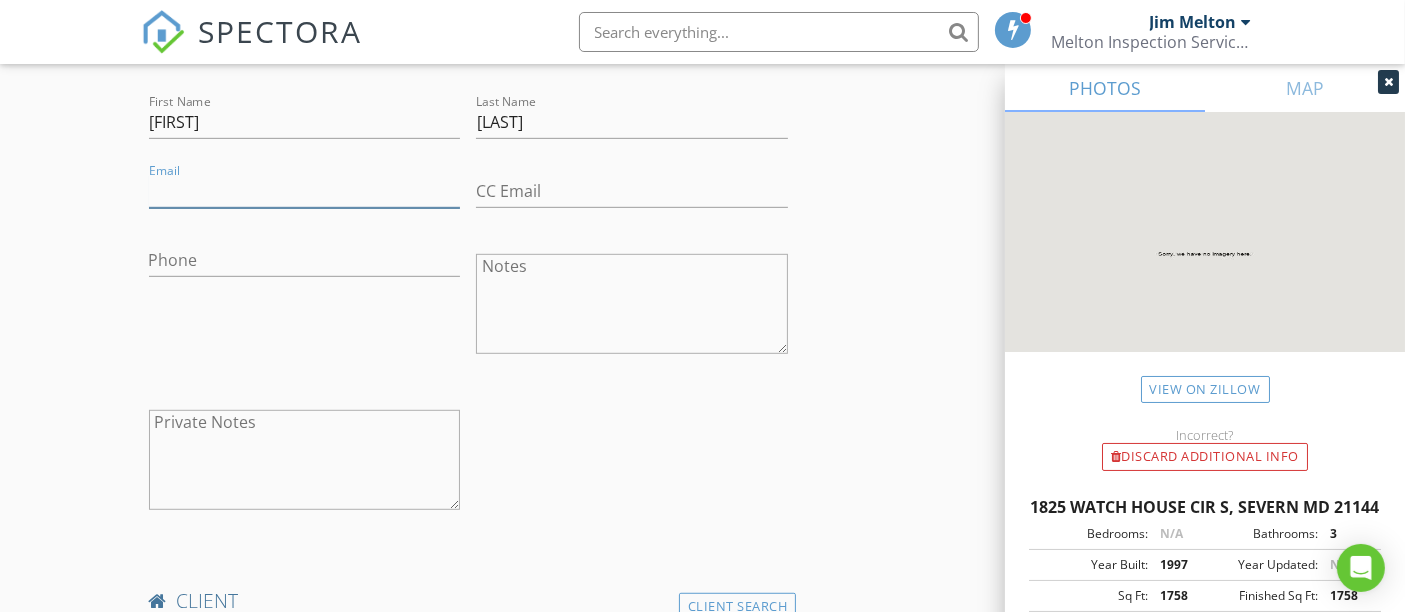 paste on "brnmartinez08@gmail.com" 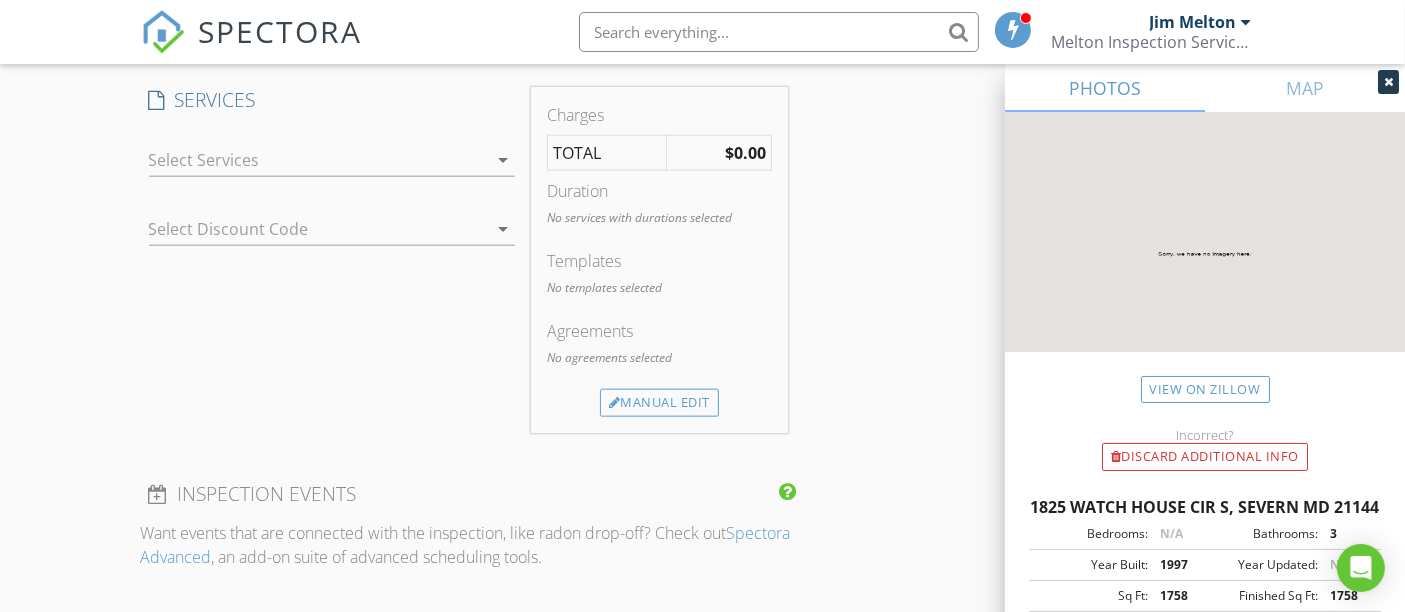 scroll, scrollTop: 2222, scrollLeft: 0, axis: vertical 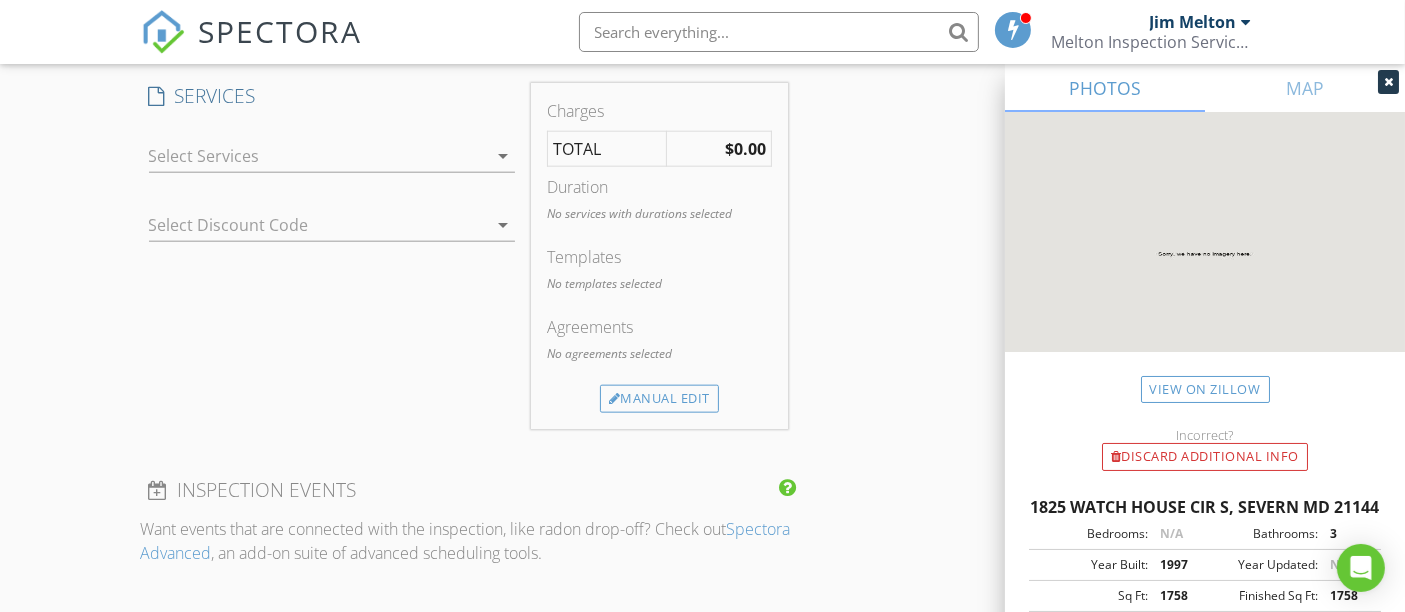 type on "brnmartinez08@gmail.com" 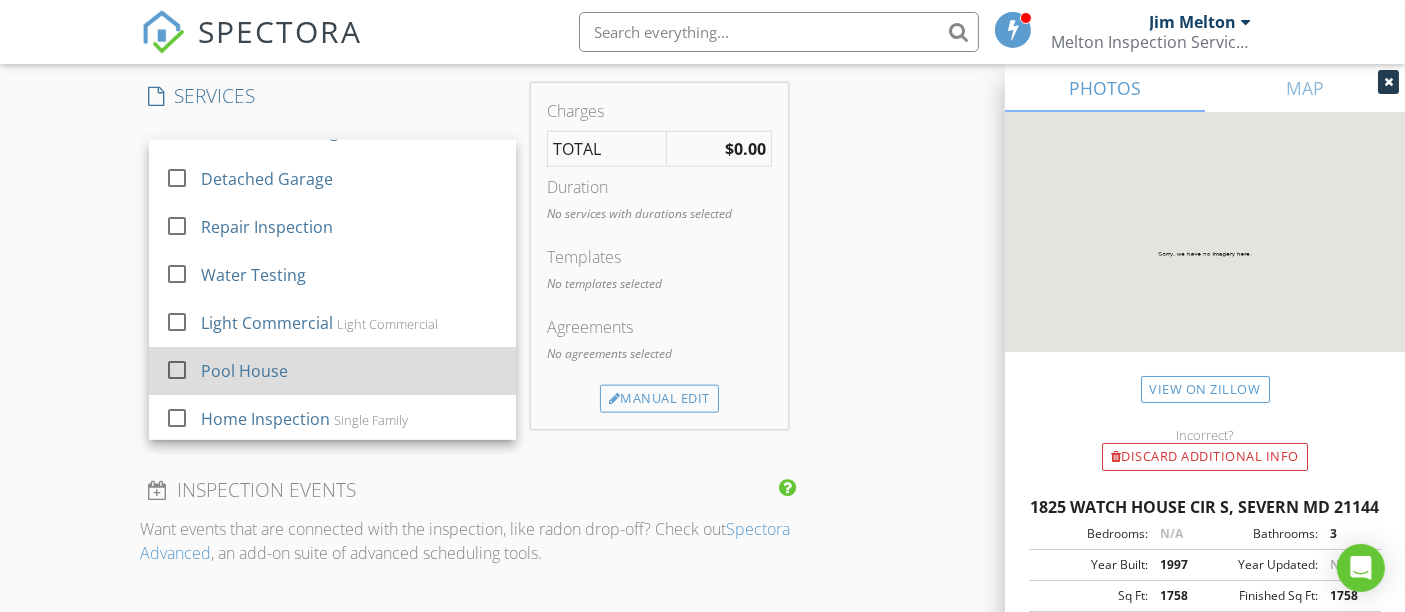 scroll, scrollTop: 131, scrollLeft: 0, axis: vertical 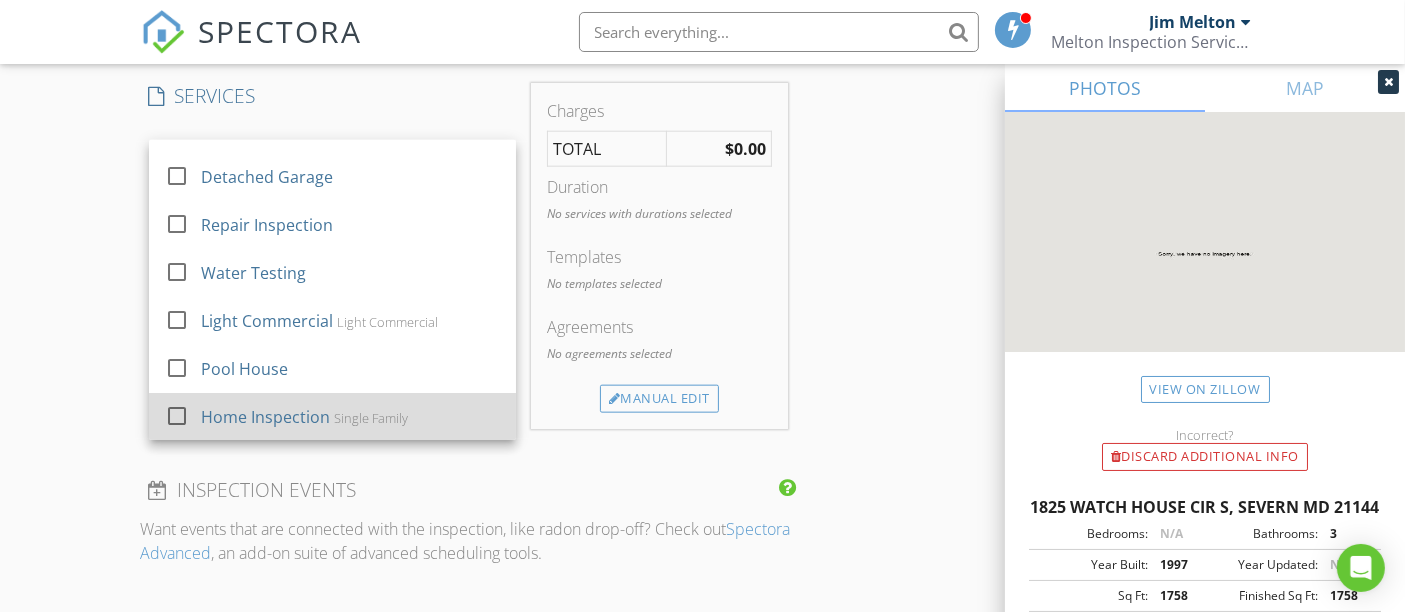 click on "Home Inspection   Single Family" at bounding box center [349, 417] 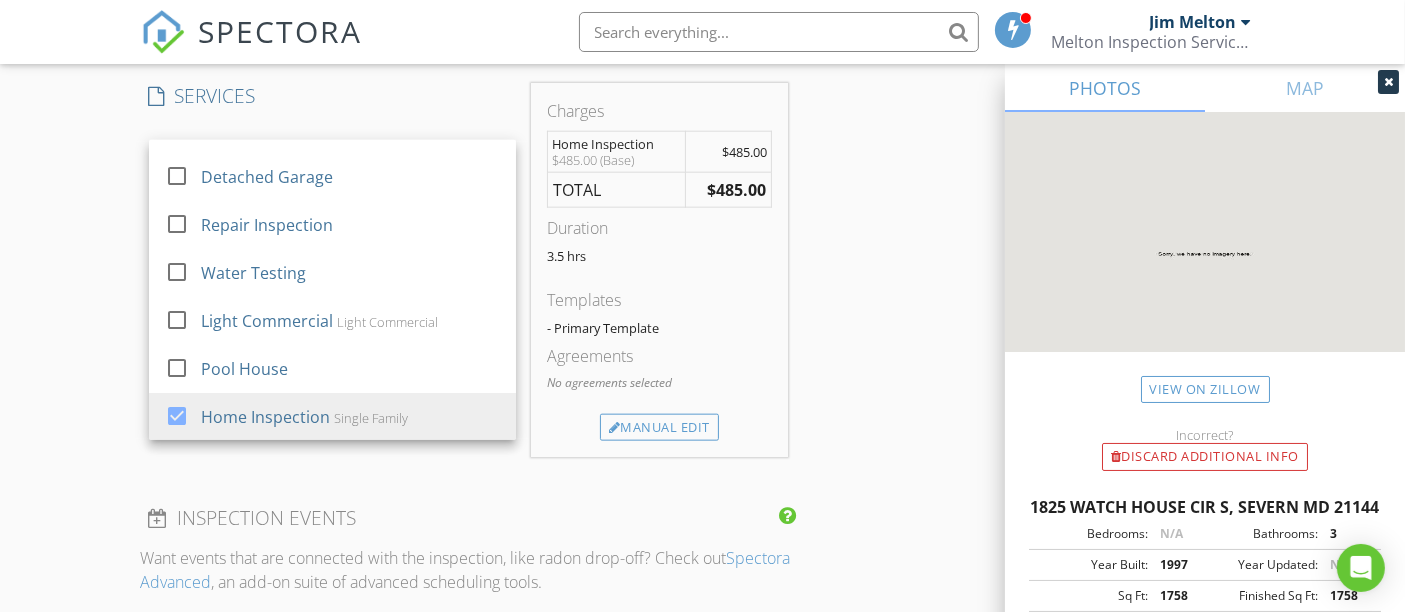 click on "INSPECTOR(S)
check_box   Jim Melton   PRIMARY   Jim Melton arrow_drop_down   check_box_outline_blank Jim Melton specifically requested
Date/Time
08/03/2025 4:00 PM
Location
Address Search       Address 1825 Watch House Cir S   Unit   City Severn   State MD   Zip 21144   County Anne Arundel     Square Feet 1758   Year Built 1997   Foundation arrow_drop_down     Jim Melton     20.4 miles     (34 minutes)
client
check_box Enable Client CC email for this inspection   Client Search     check_box_outline_blank Client is a Company/Organization     First Name Brian   Last Name Martinez   Email brnmartinez08@gmail.com   CC Email   Phone           Notes   Private Notes
client
Client Search     check_box_outline_blank Client is a Company/Organization     First Name Briya   Last Name Stevenson   Email briya.stevenson@yahoo.com" at bounding box center [703, -26] 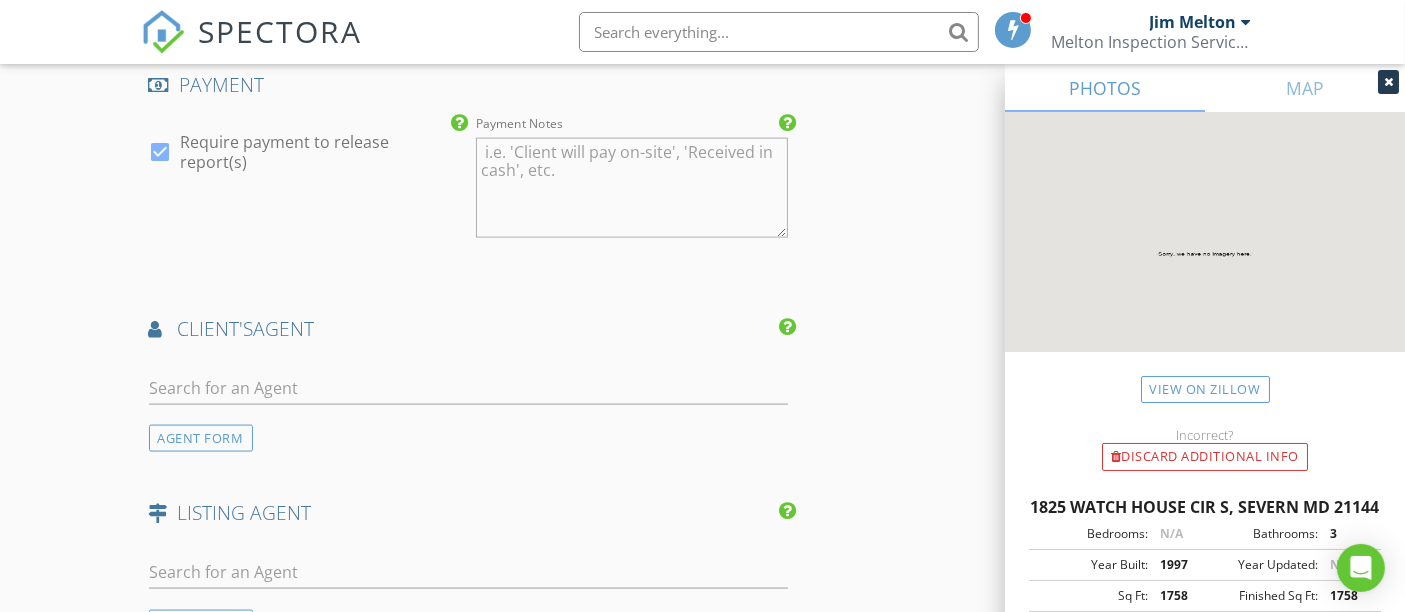 scroll, scrollTop: 2888, scrollLeft: 0, axis: vertical 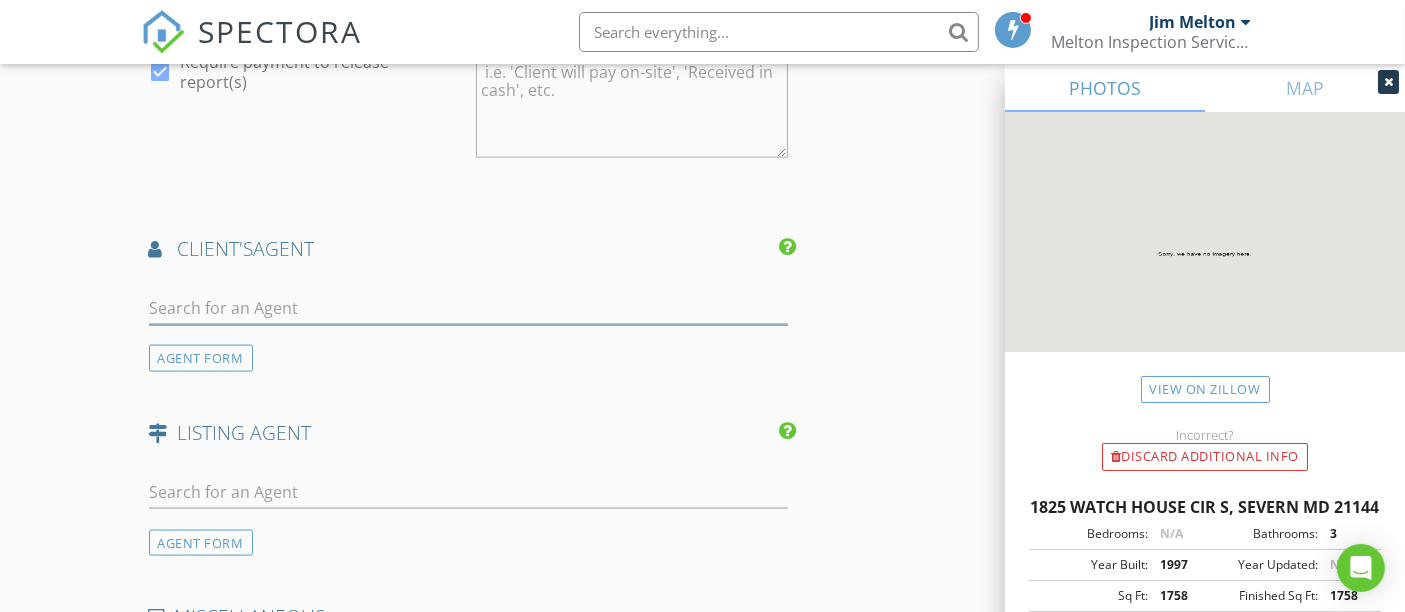 click at bounding box center (469, 308) 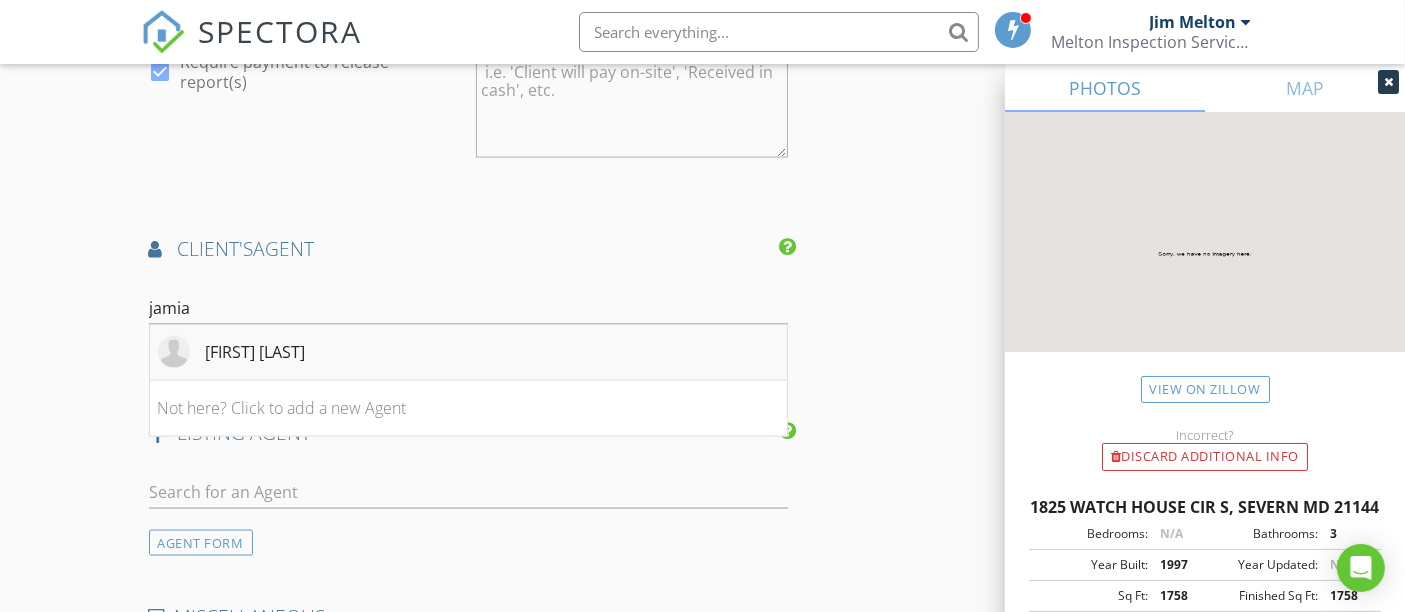 type on "jamia" 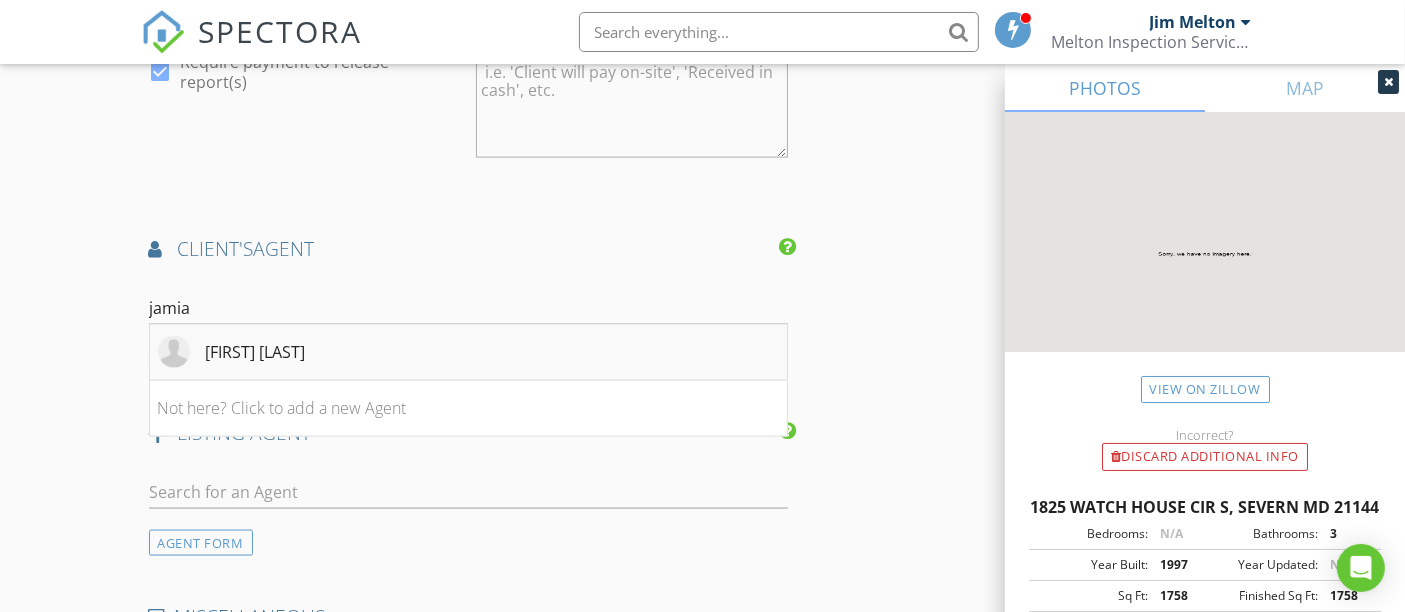 click on "Jamiah Howard" at bounding box center [256, 352] 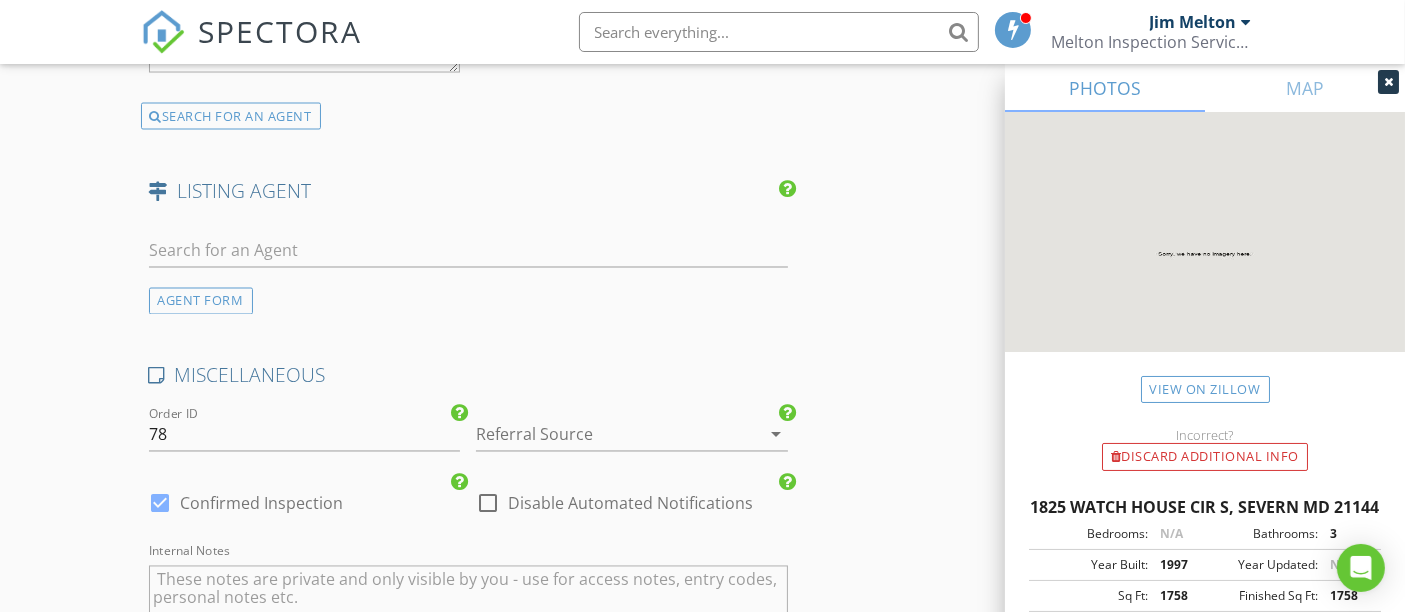 scroll, scrollTop: 3666, scrollLeft: 0, axis: vertical 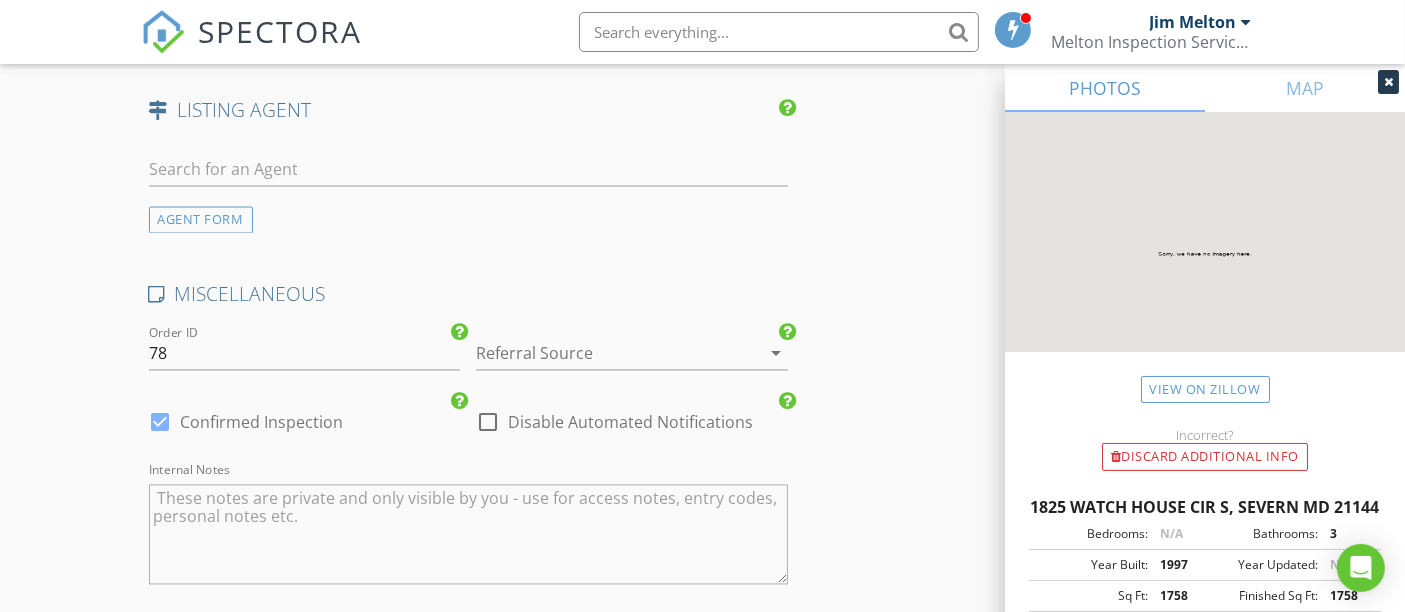 click at bounding box center [604, 354] 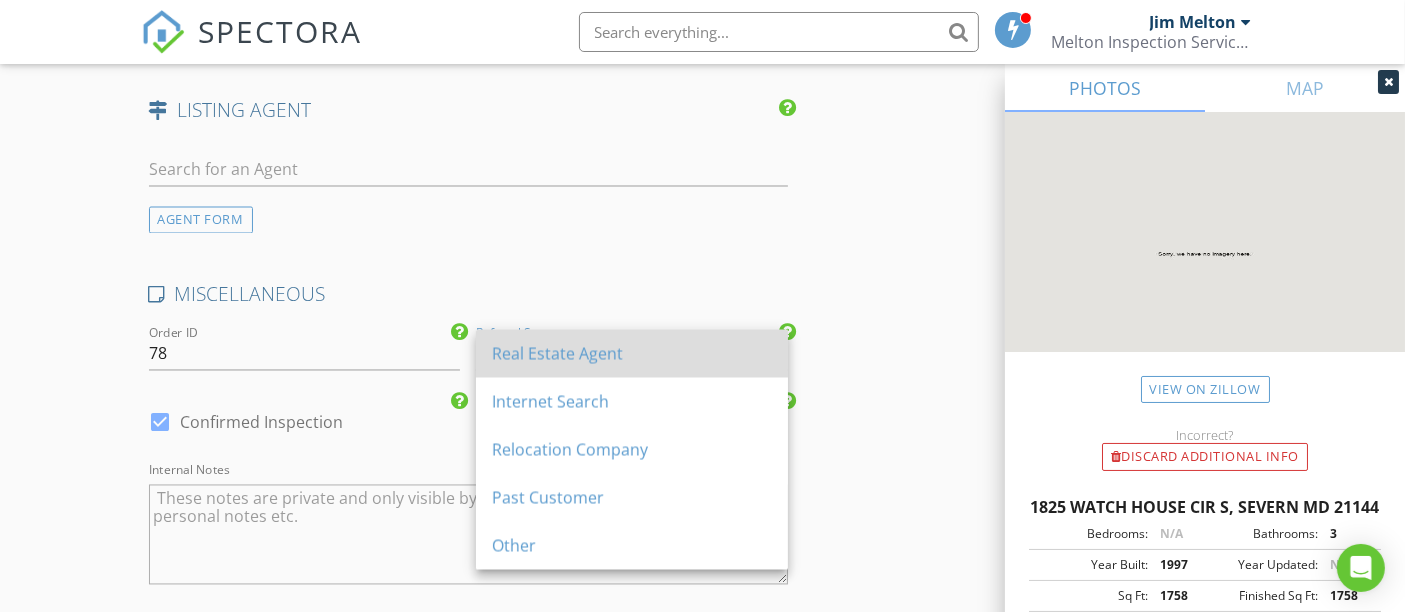 click on "Real Estate Agent" at bounding box center (632, 354) 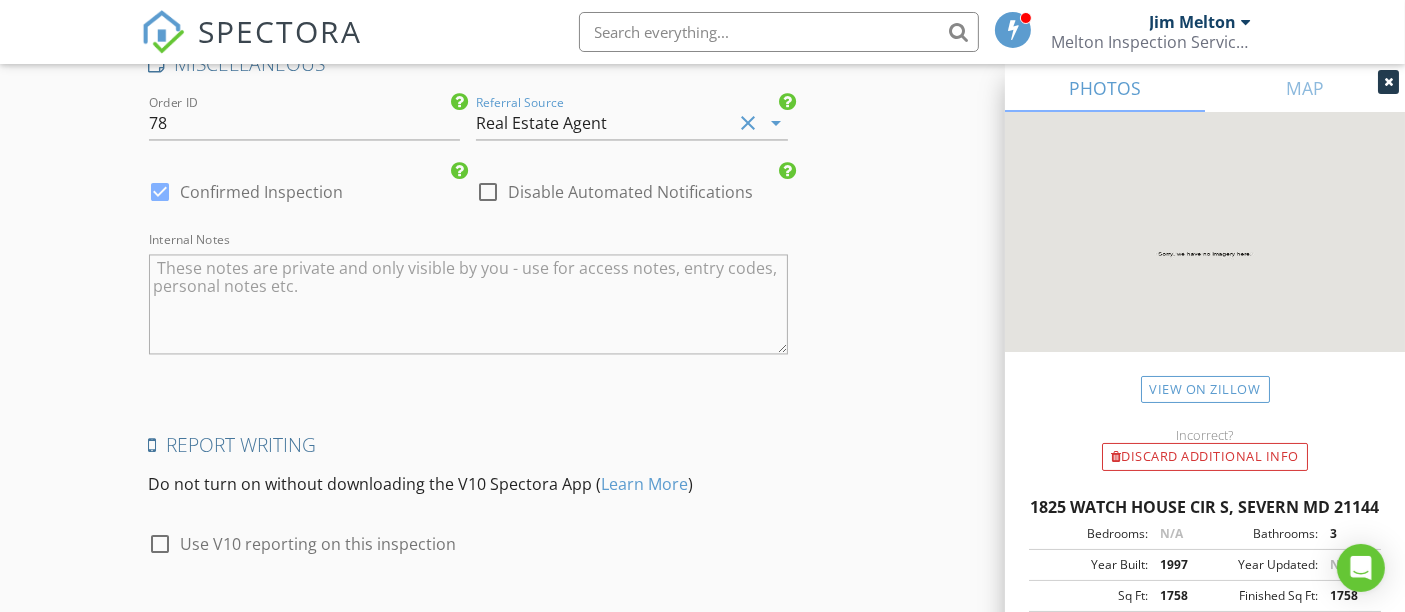 scroll, scrollTop: 4020, scrollLeft: 0, axis: vertical 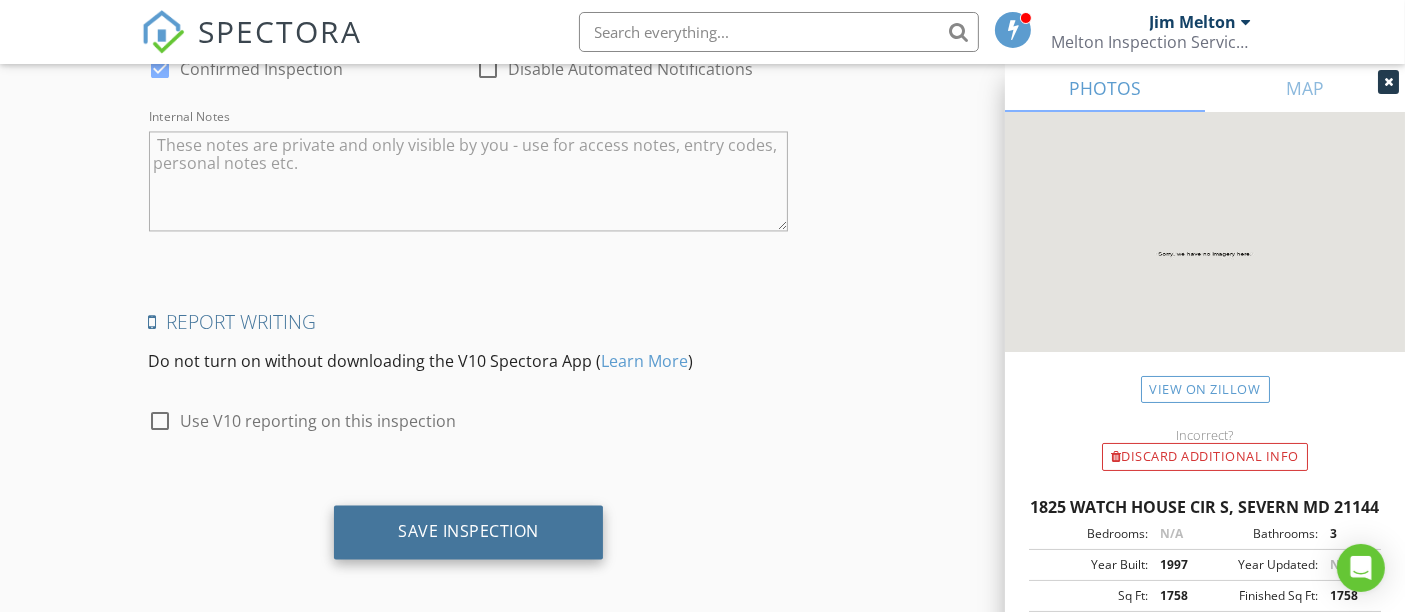 click on "Save Inspection" at bounding box center (468, 531) 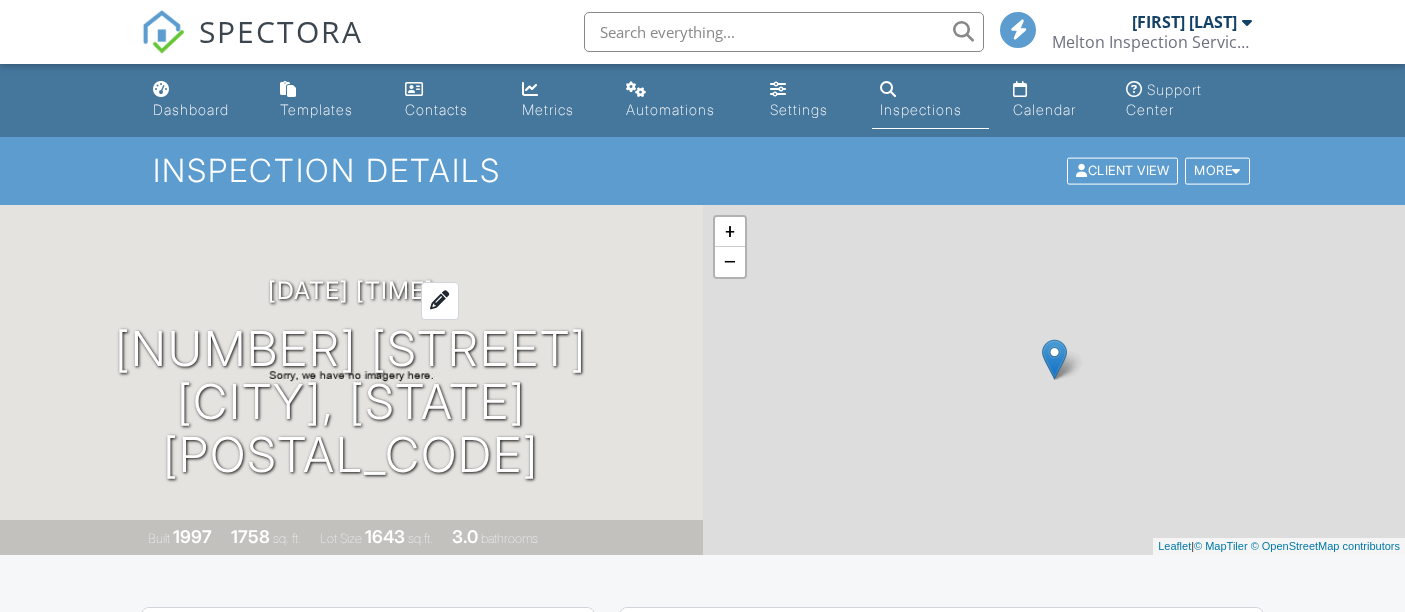 scroll, scrollTop: 0, scrollLeft: 0, axis: both 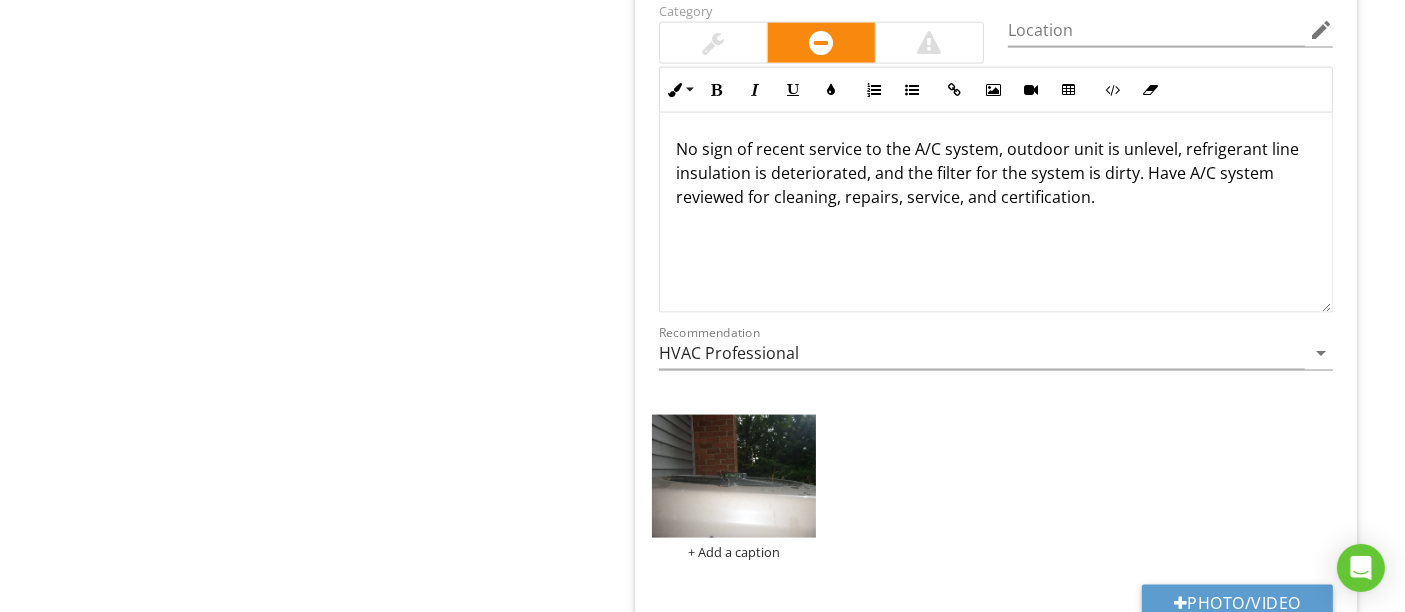 click on "+ Add a caption" at bounding box center (996, 487) 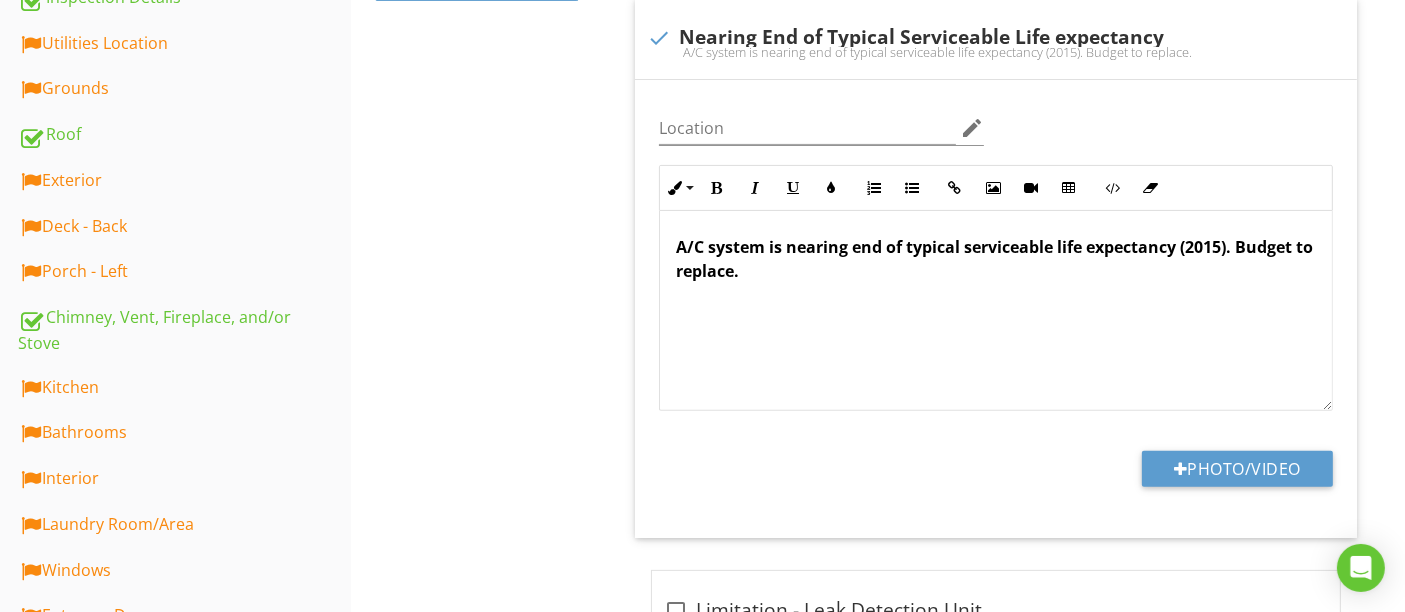scroll, scrollTop: 555, scrollLeft: 0, axis: vertical 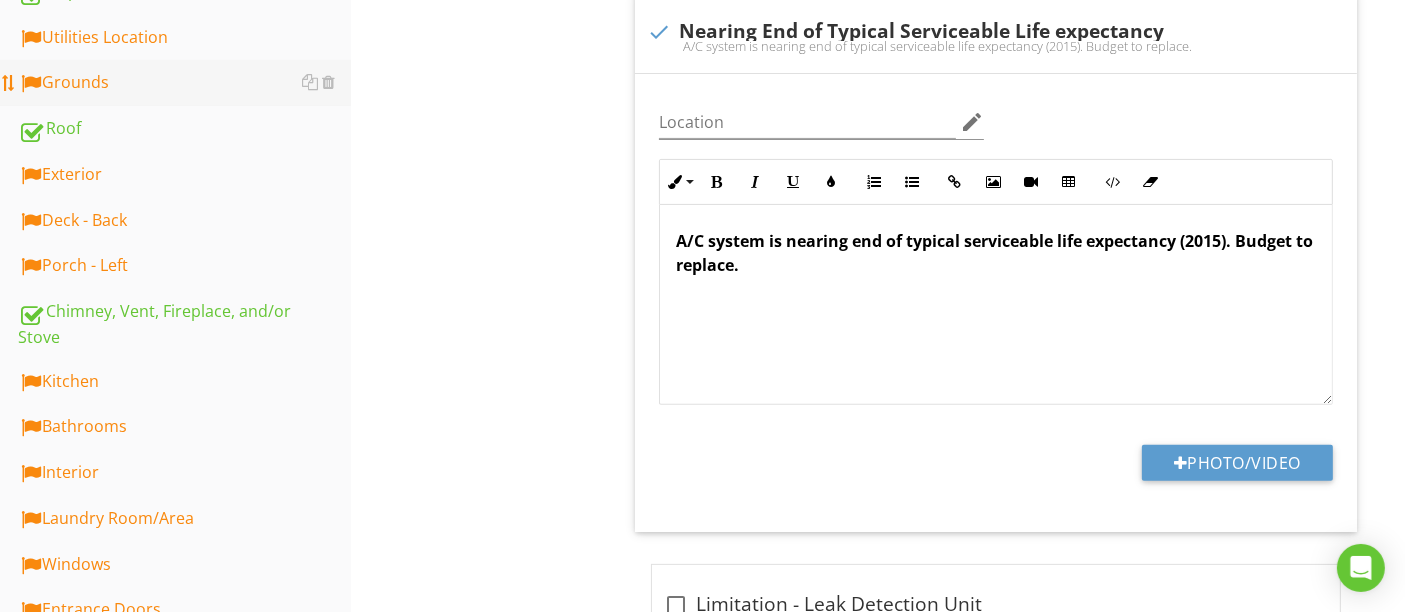 click on "Grounds" at bounding box center [184, 83] 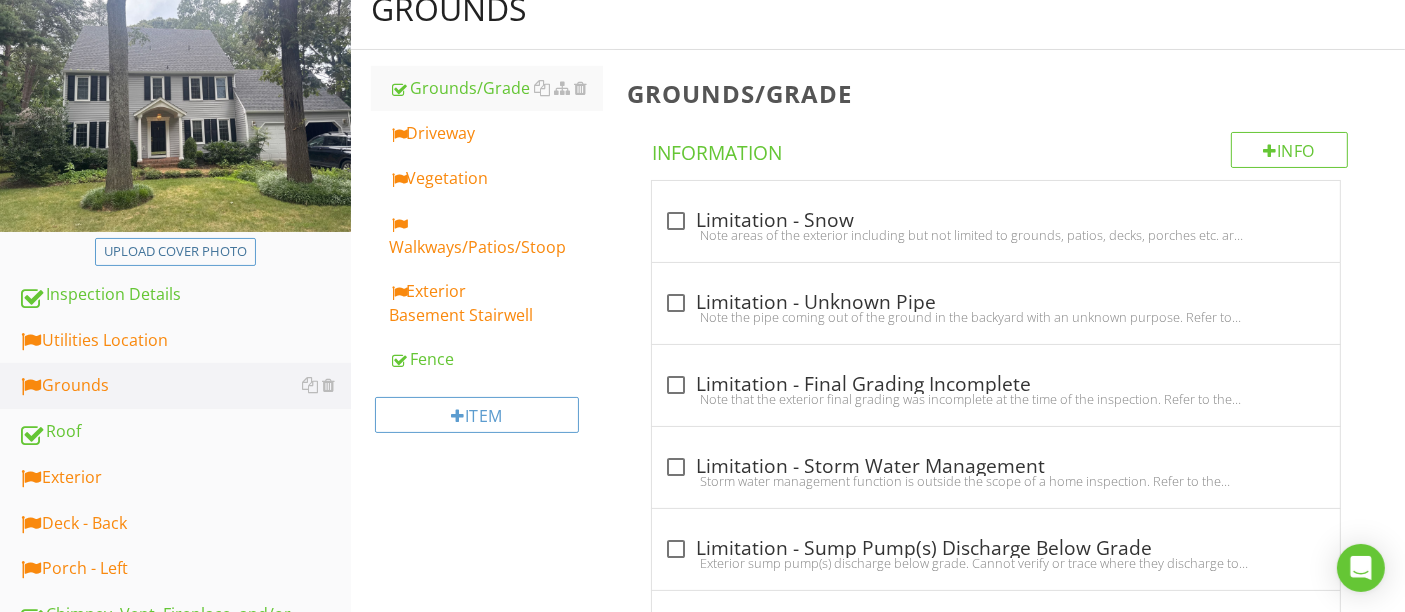 scroll, scrollTop: 222, scrollLeft: 0, axis: vertical 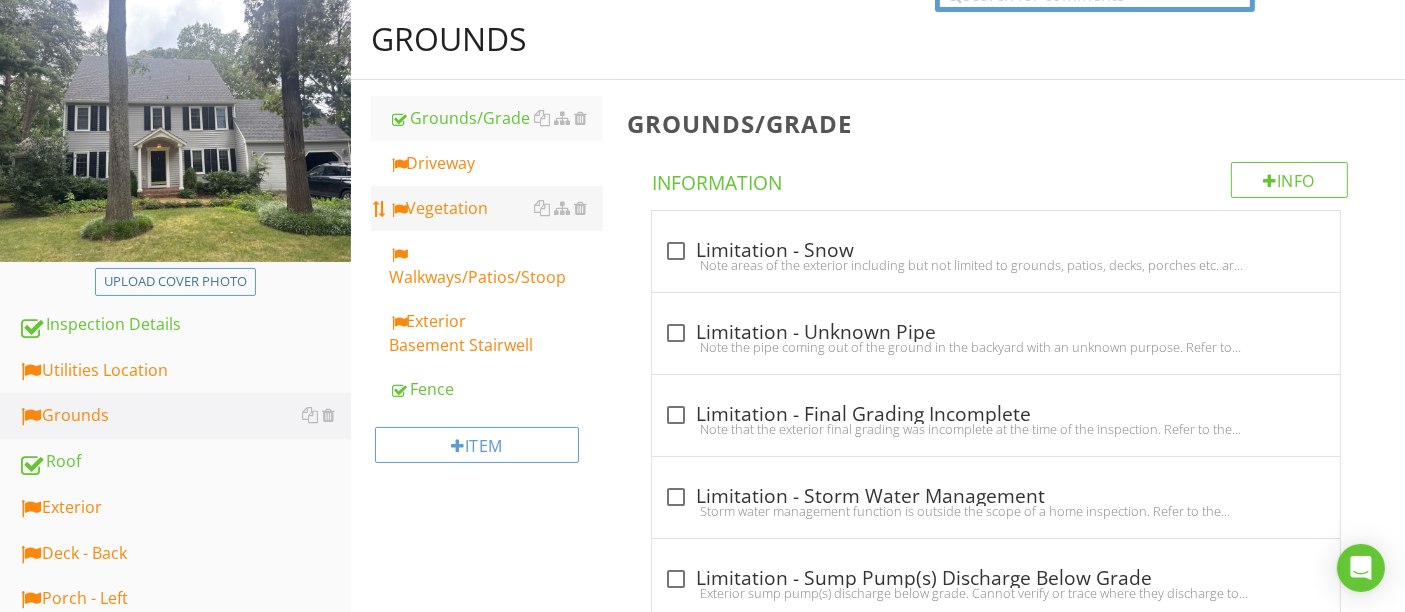 click on "Vegetation" at bounding box center [495, 208] 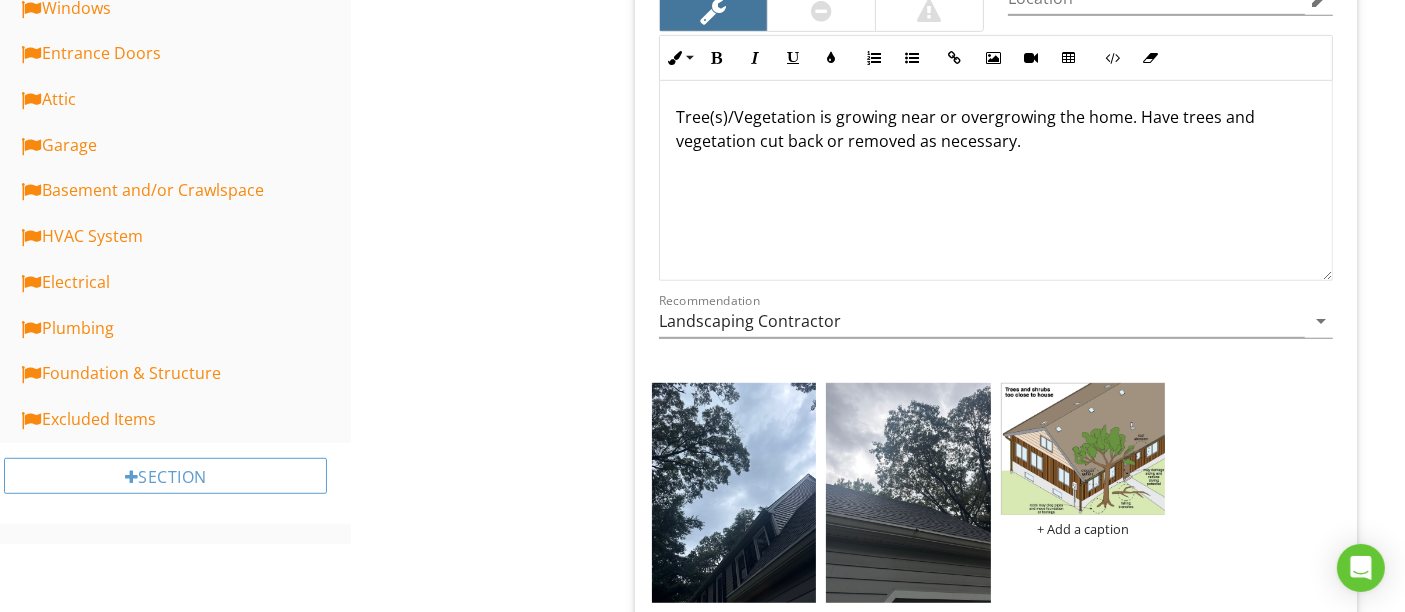scroll, scrollTop: 888, scrollLeft: 0, axis: vertical 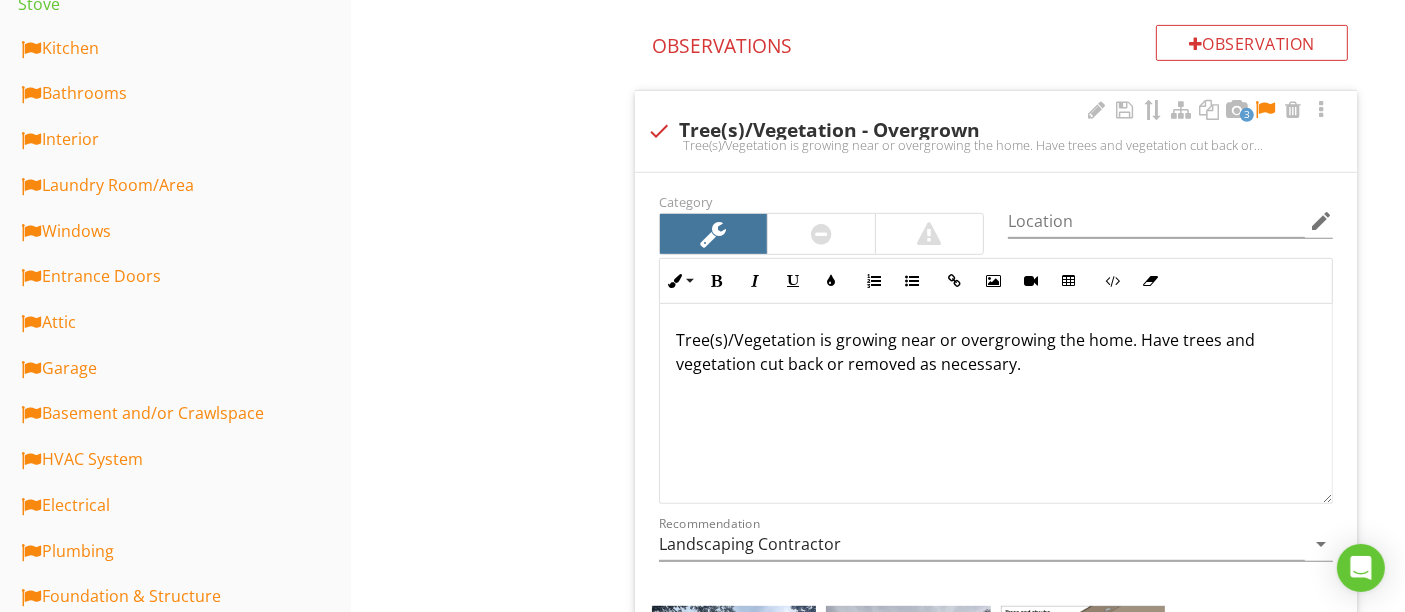 click at bounding box center (1265, 110) 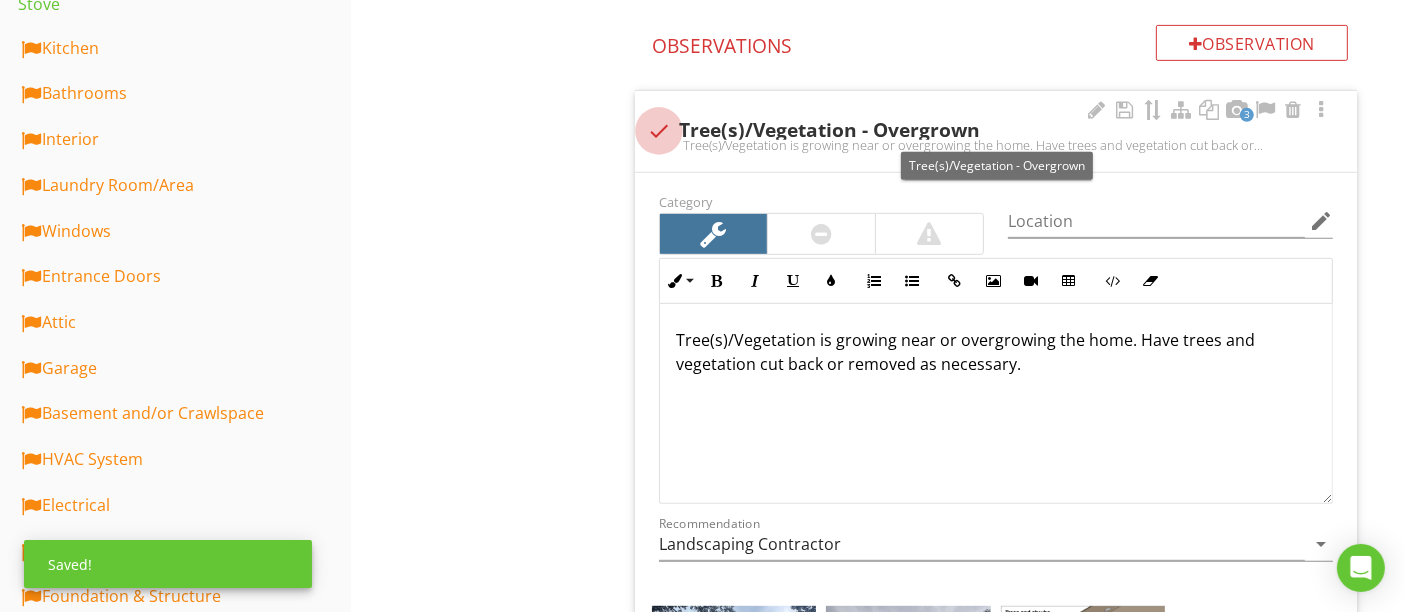 click at bounding box center (659, 131) 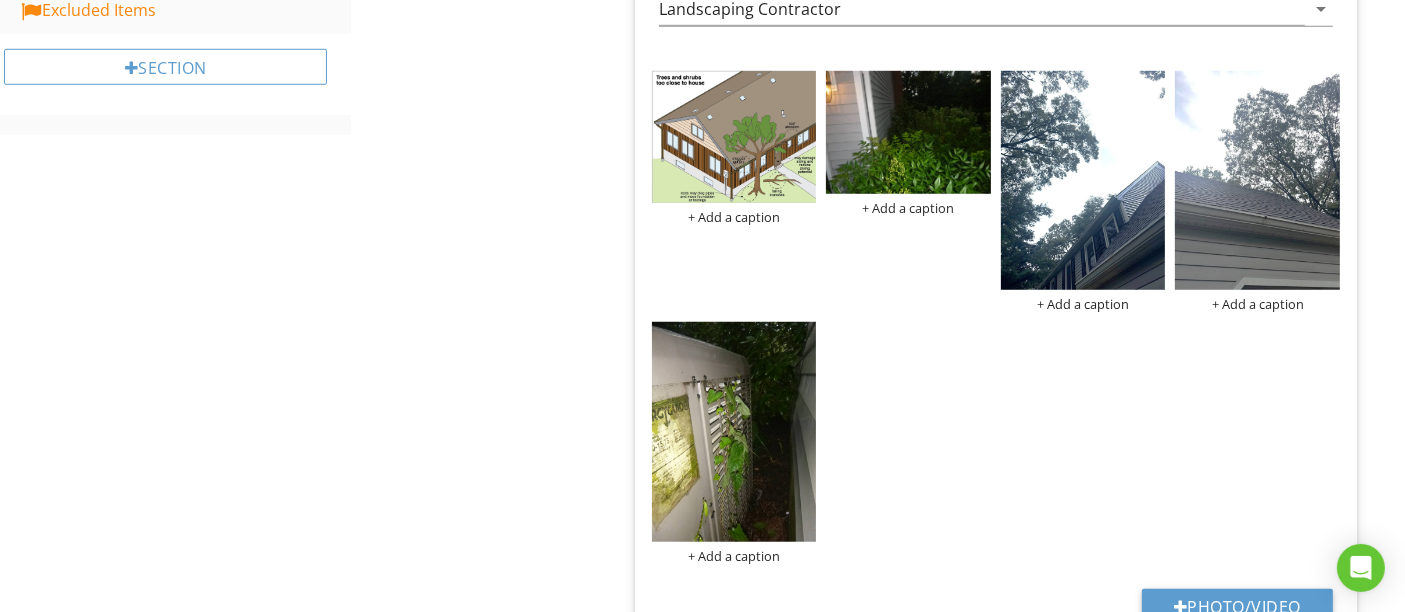 scroll, scrollTop: 1555, scrollLeft: 0, axis: vertical 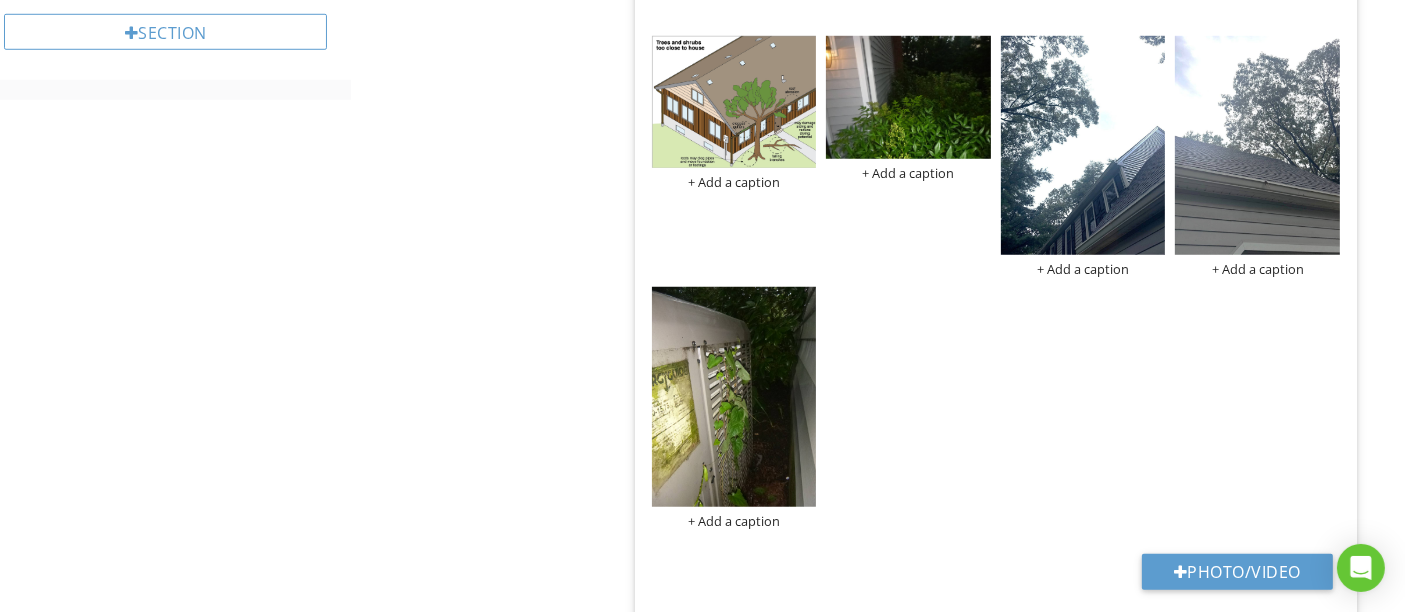 click on "+ Add a caption         + Add a caption         + Add a caption         + Add a caption         + Add a caption" at bounding box center [996, 282] 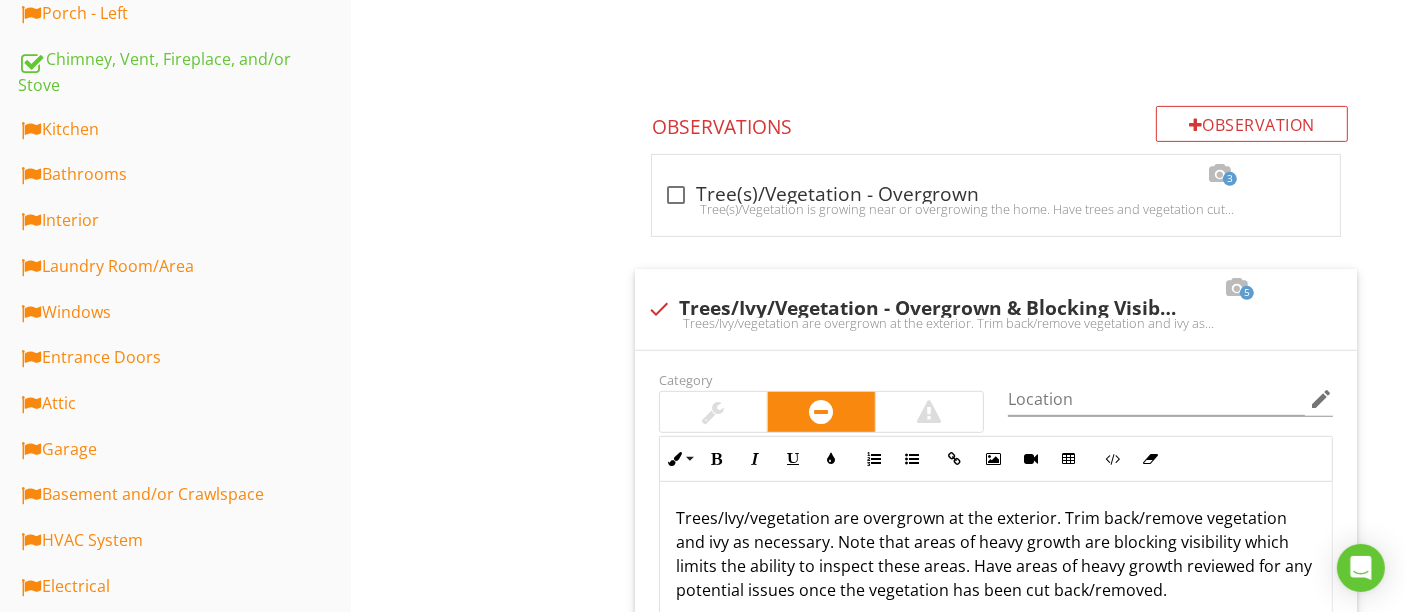 scroll, scrollTop: 1000, scrollLeft: 0, axis: vertical 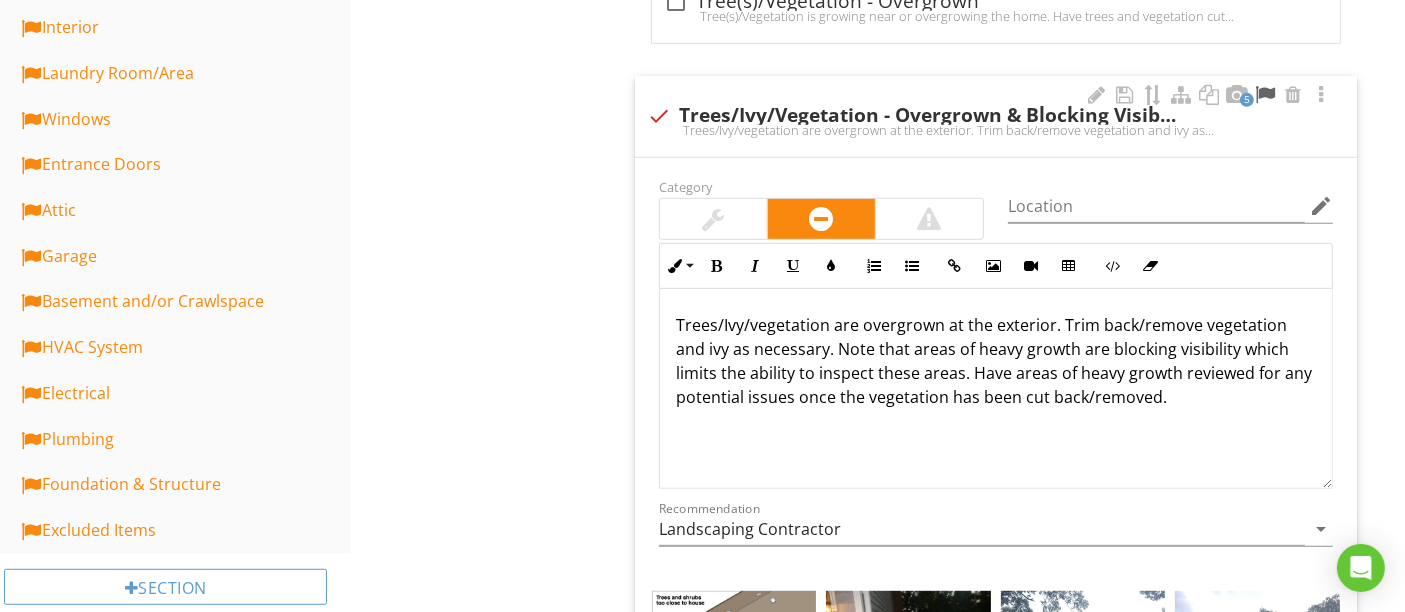 click at bounding box center (1265, 95) 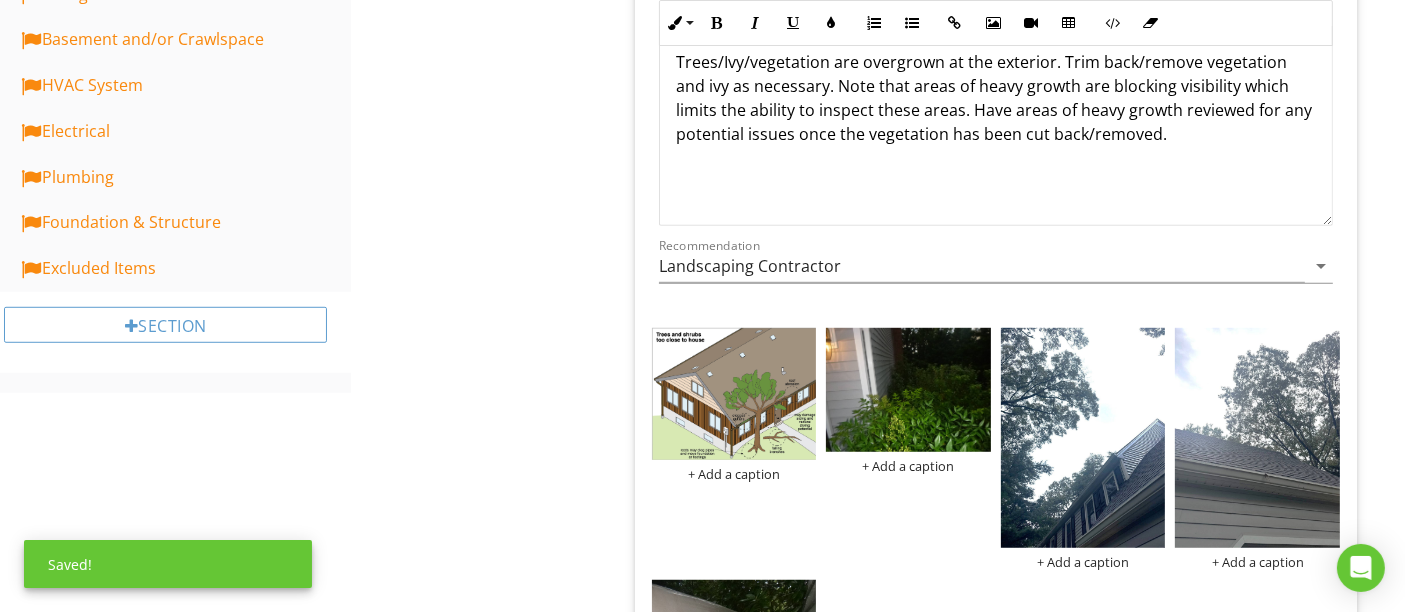 scroll, scrollTop: 1111, scrollLeft: 0, axis: vertical 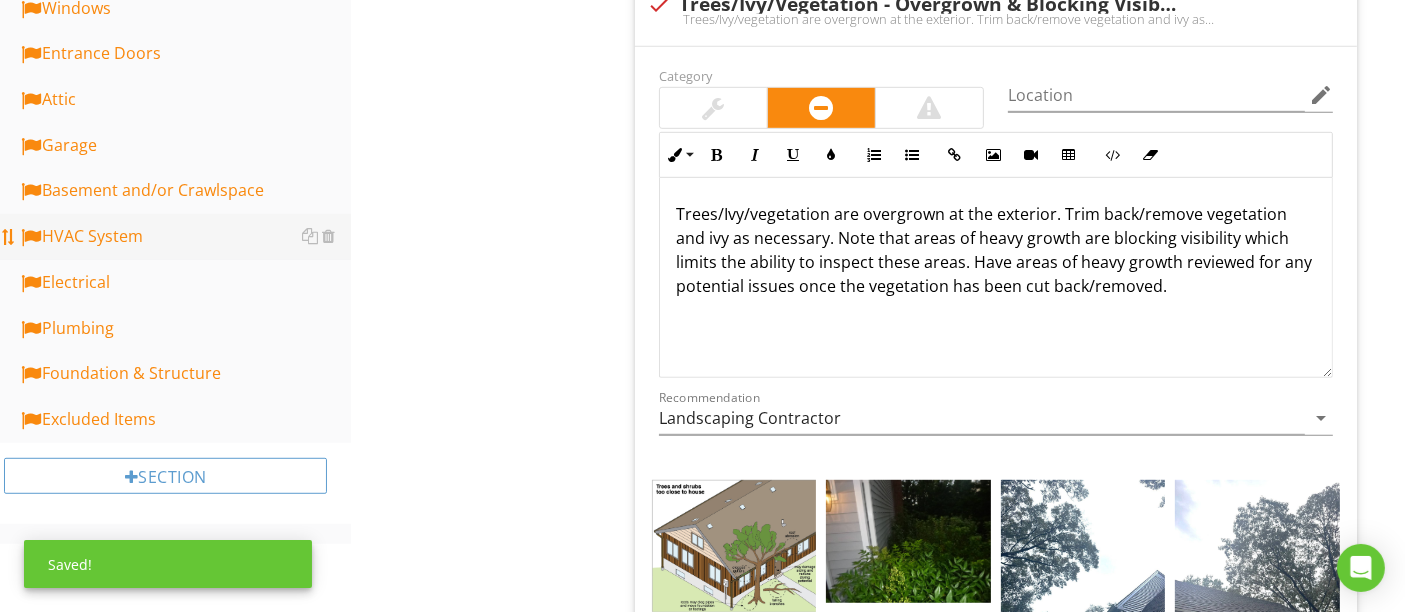 click on "HVAC System" at bounding box center [184, 237] 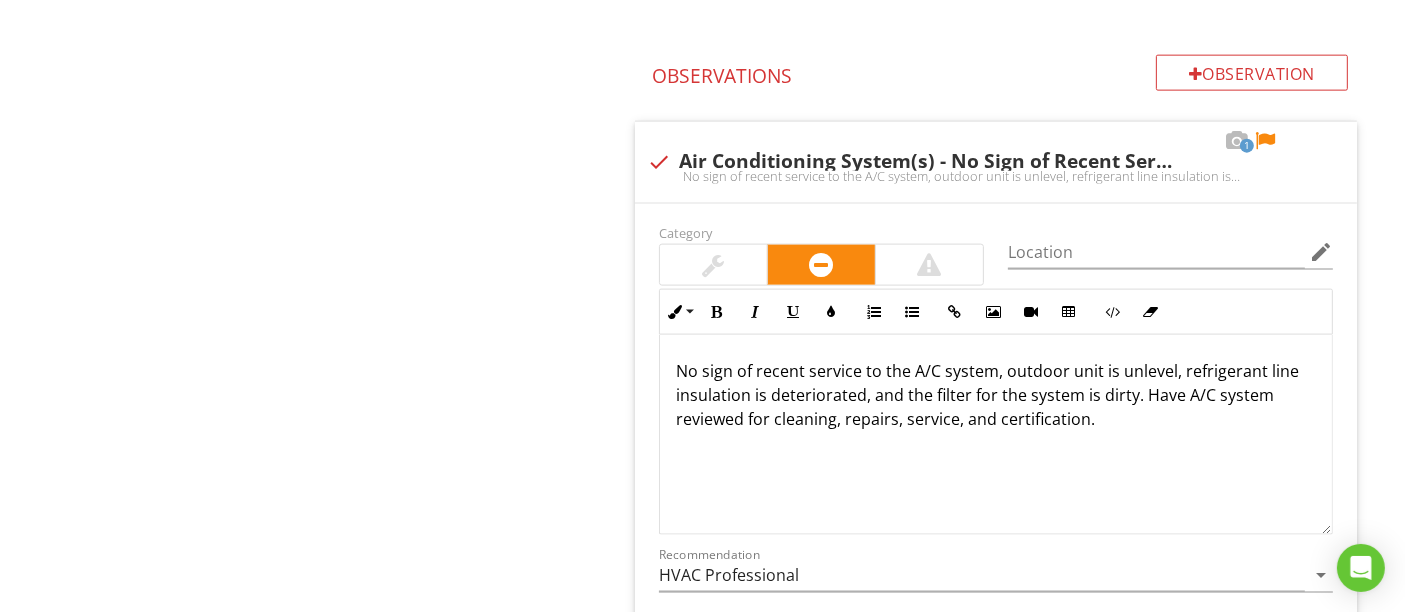 scroll, scrollTop: 3000, scrollLeft: 0, axis: vertical 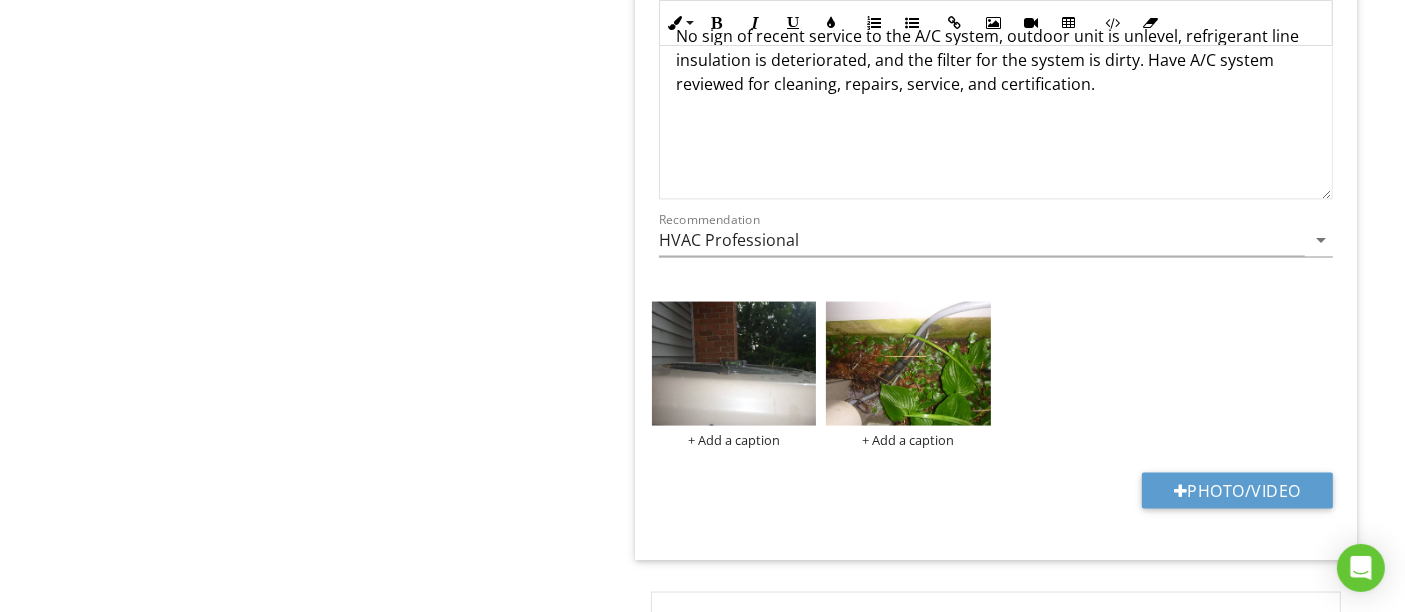 click on "+ Add a caption         + Add a caption" at bounding box center (996, 374) 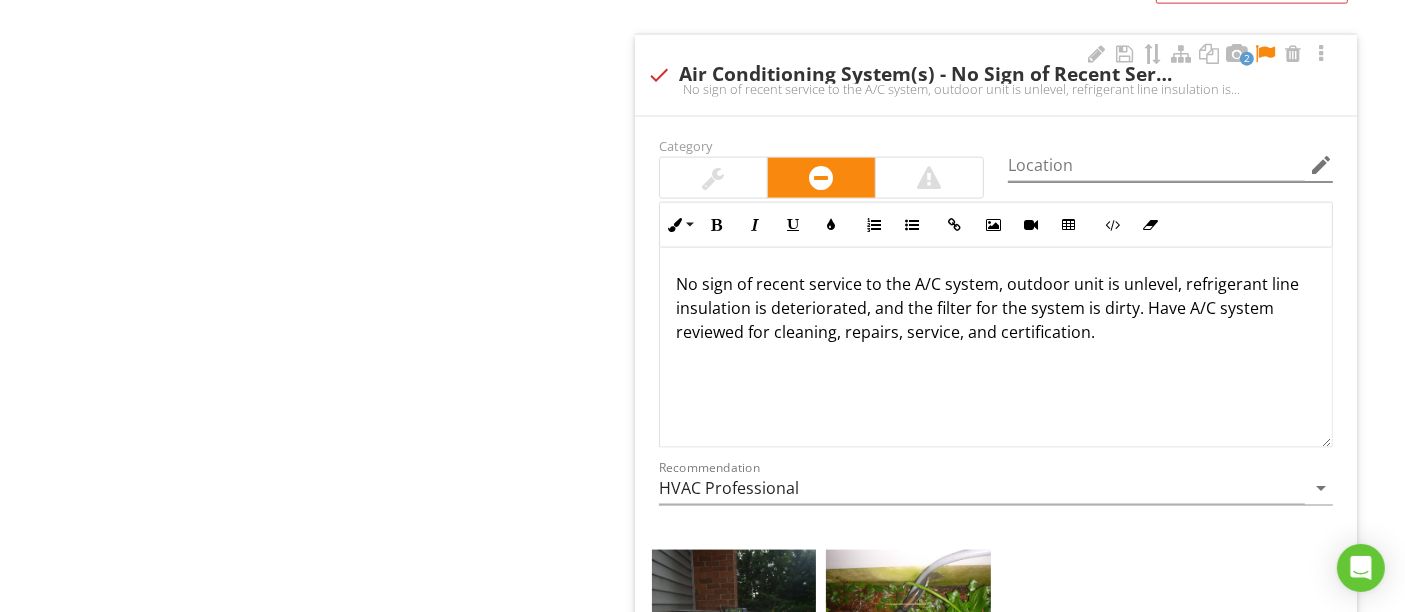 scroll, scrollTop: 2555, scrollLeft: 0, axis: vertical 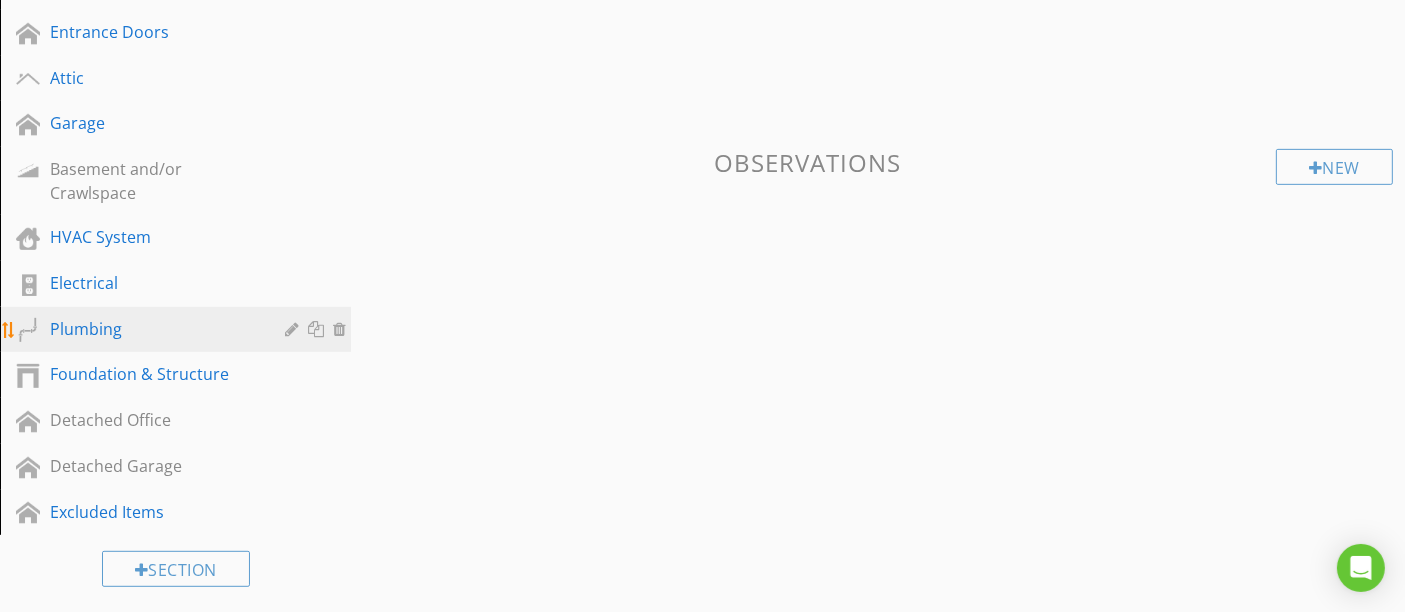 click on "Plumbing" at bounding box center (153, 329) 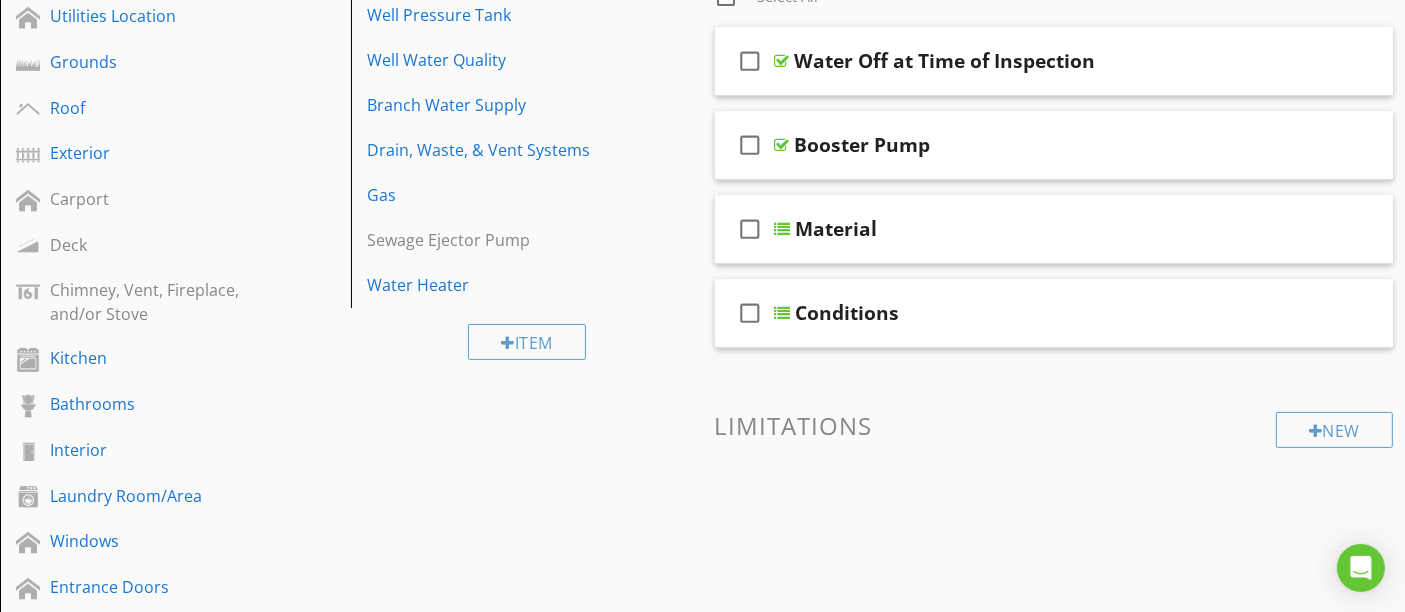 scroll, scrollTop: 111, scrollLeft: 0, axis: vertical 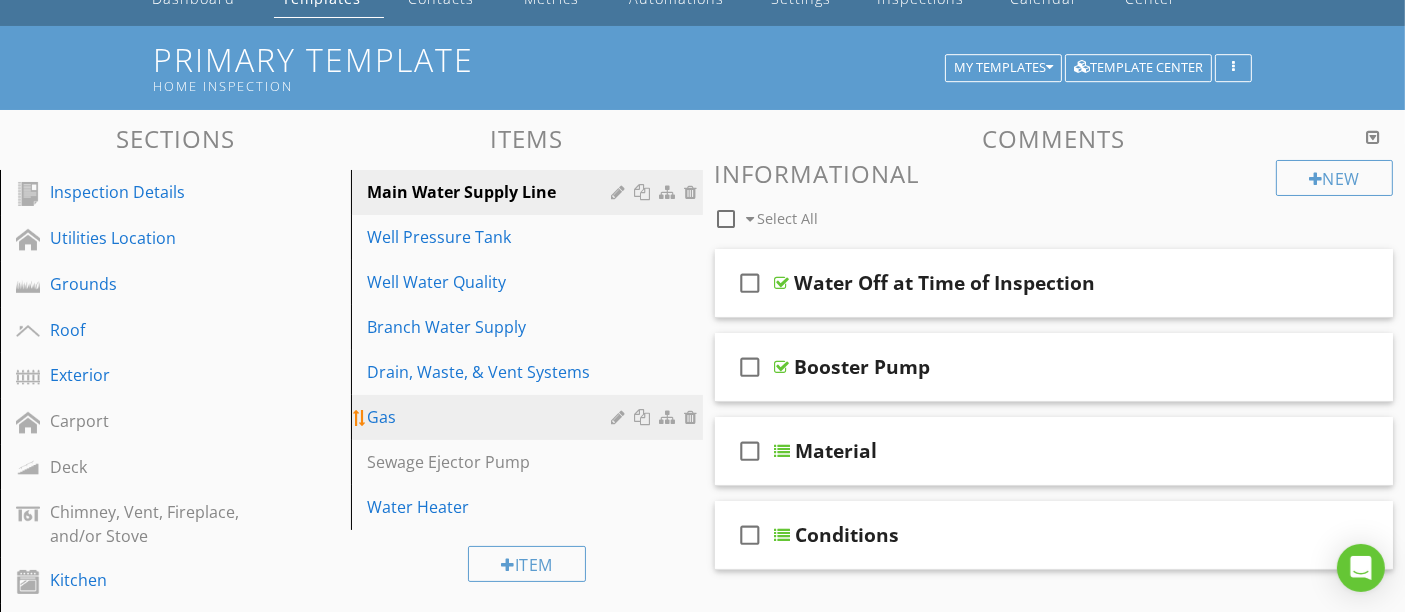 click on "Gas" at bounding box center (492, 417) 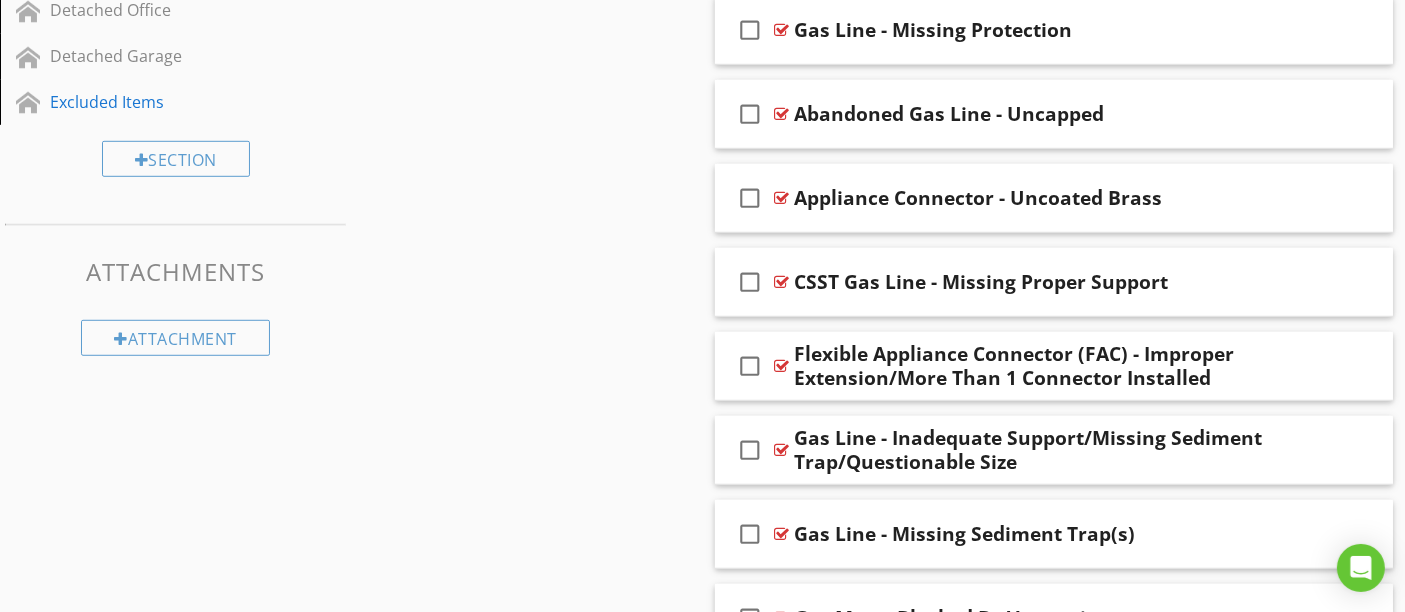 scroll, scrollTop: 1333, scrollLeft: 0, axis: vertical 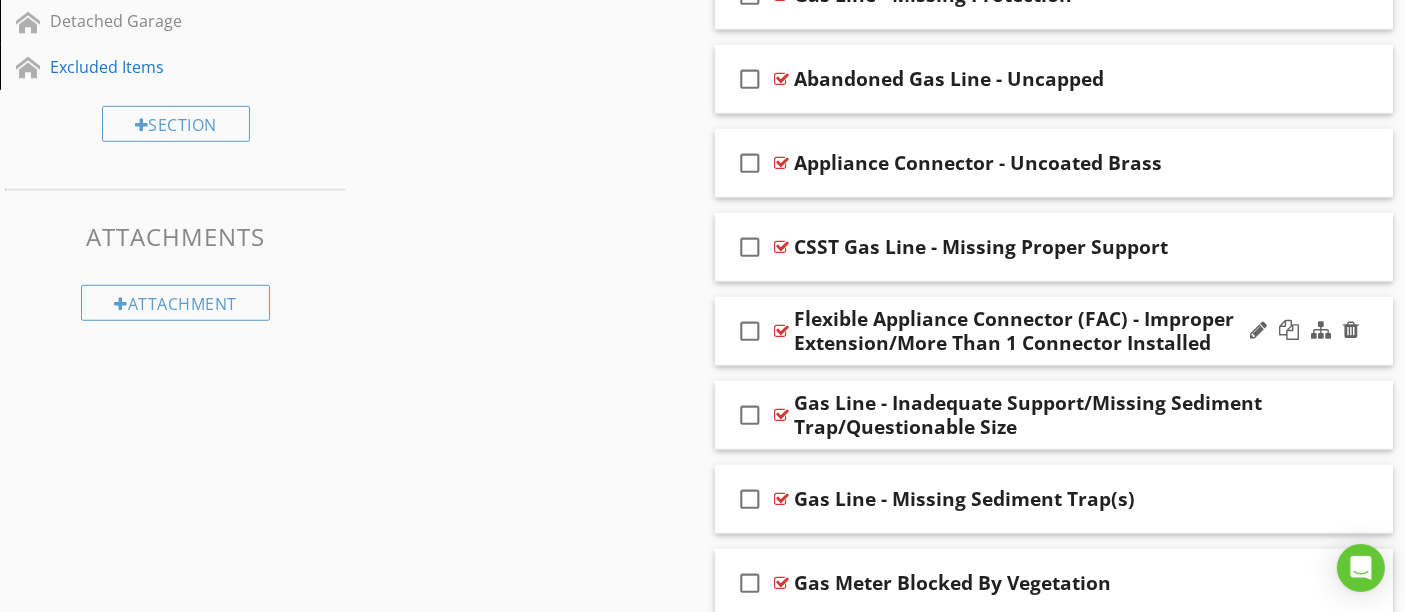click on "Flexible Appliance Connector (FAC) - Improper Extension/More Than 1 Connector Installed" at bounding box center [1034, 331] 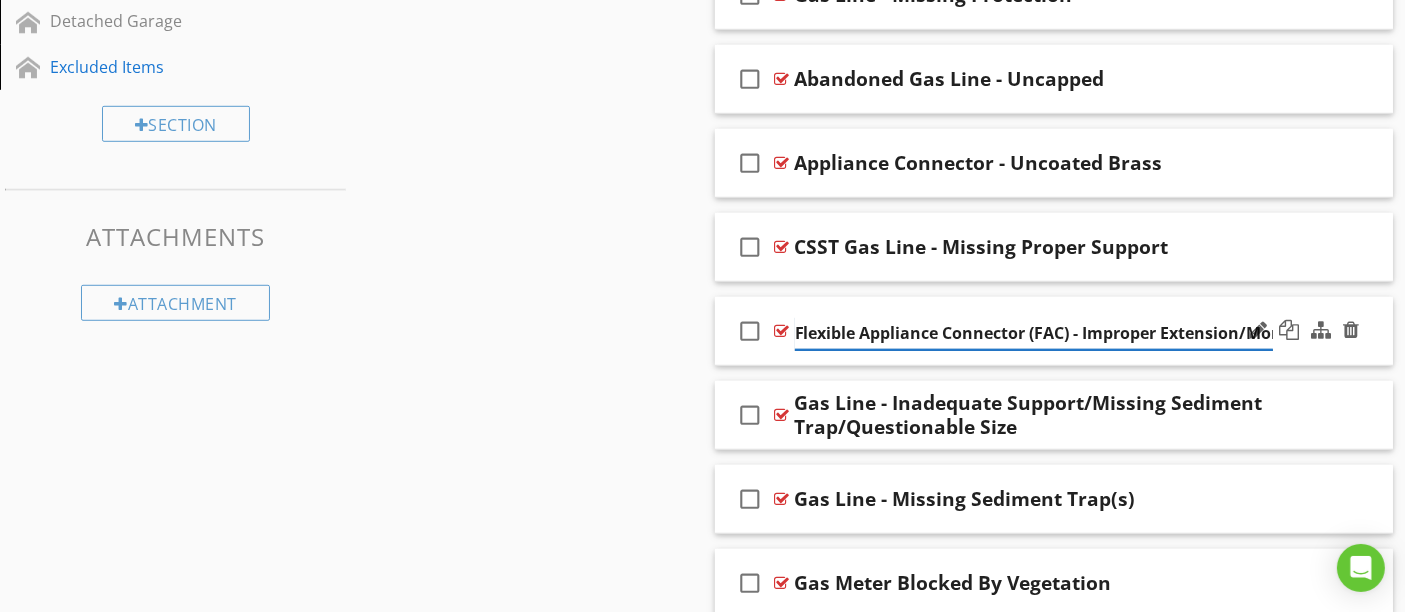 scroll, scrollTop: 0, scrollLeft: 234, axis: horizontal 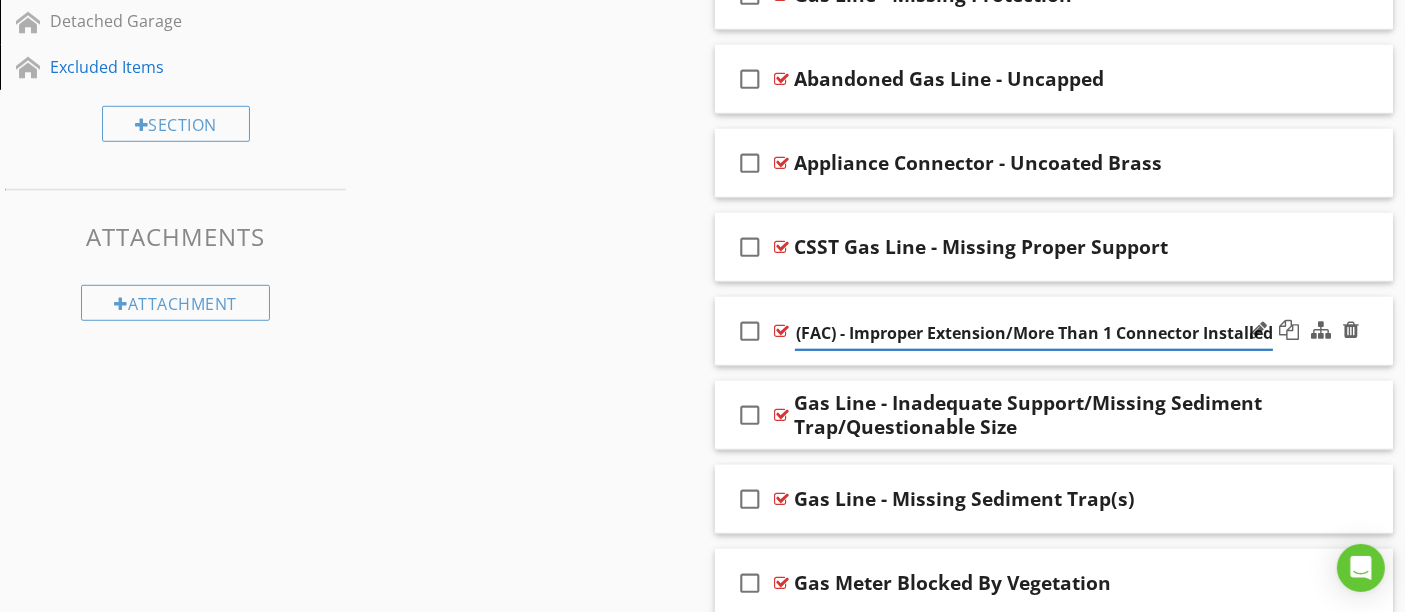 click on "check_box_outline_blank         Flexible Appliance Connector (FAC) - Improper Extension/More Than 1 Connector Installed" at bounding box center [1054, 331] 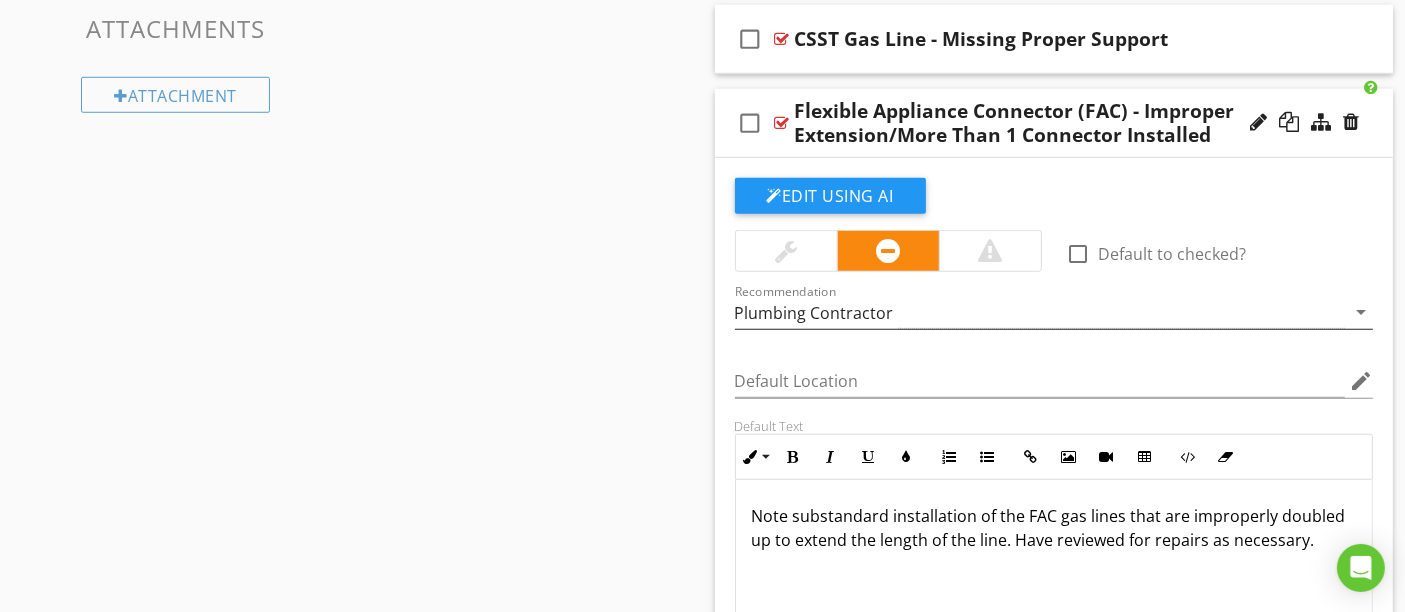 scroll, scrollTop: 1666, scrollLeft: 0, axis: vertical 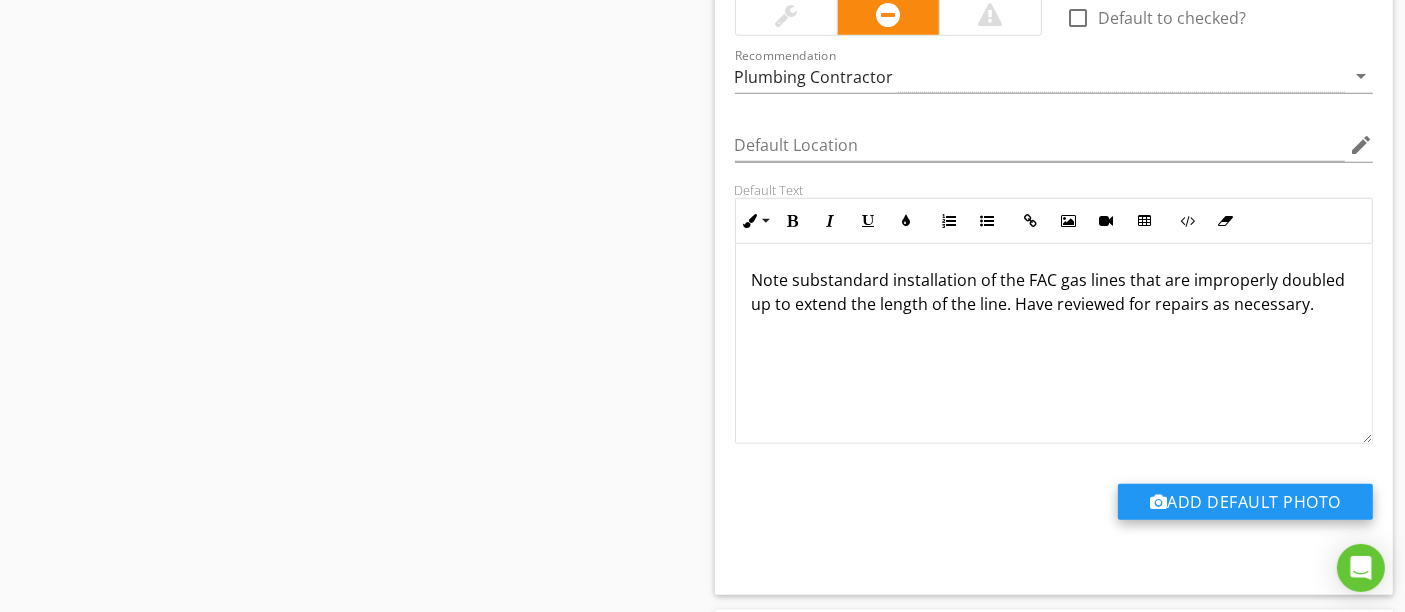 click on "Add Default Photo" at bounding box center (1245, 502) 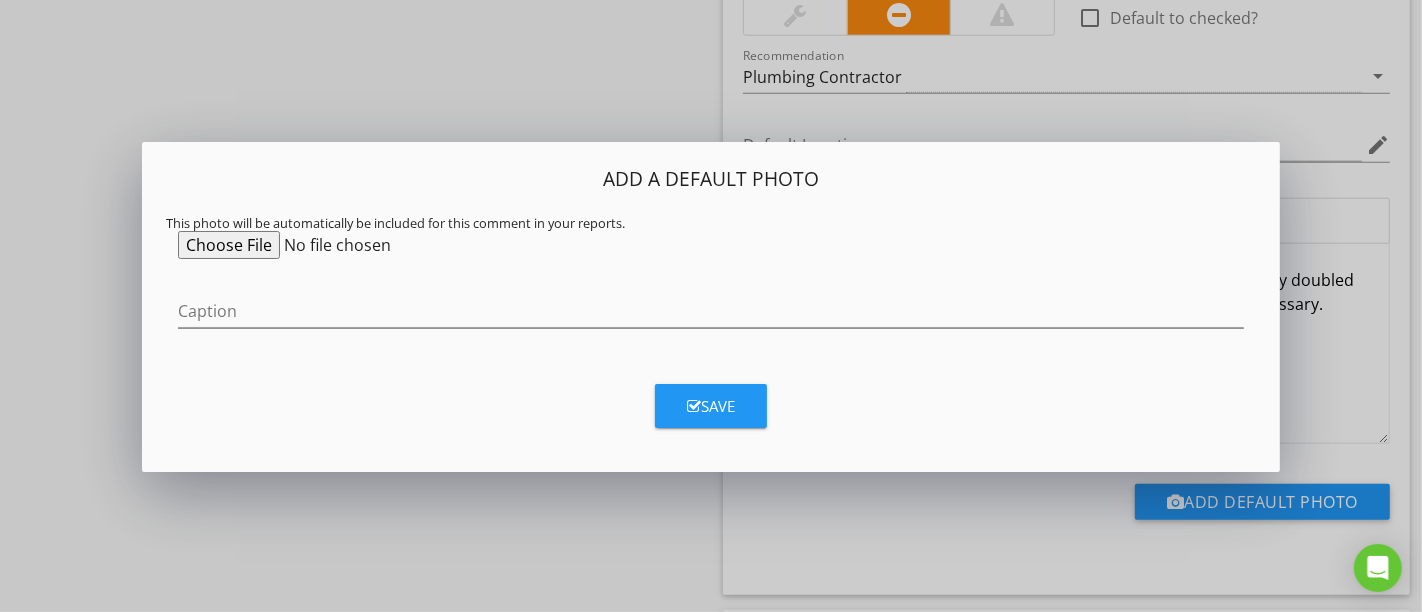 click at bounding box center [331, 245] 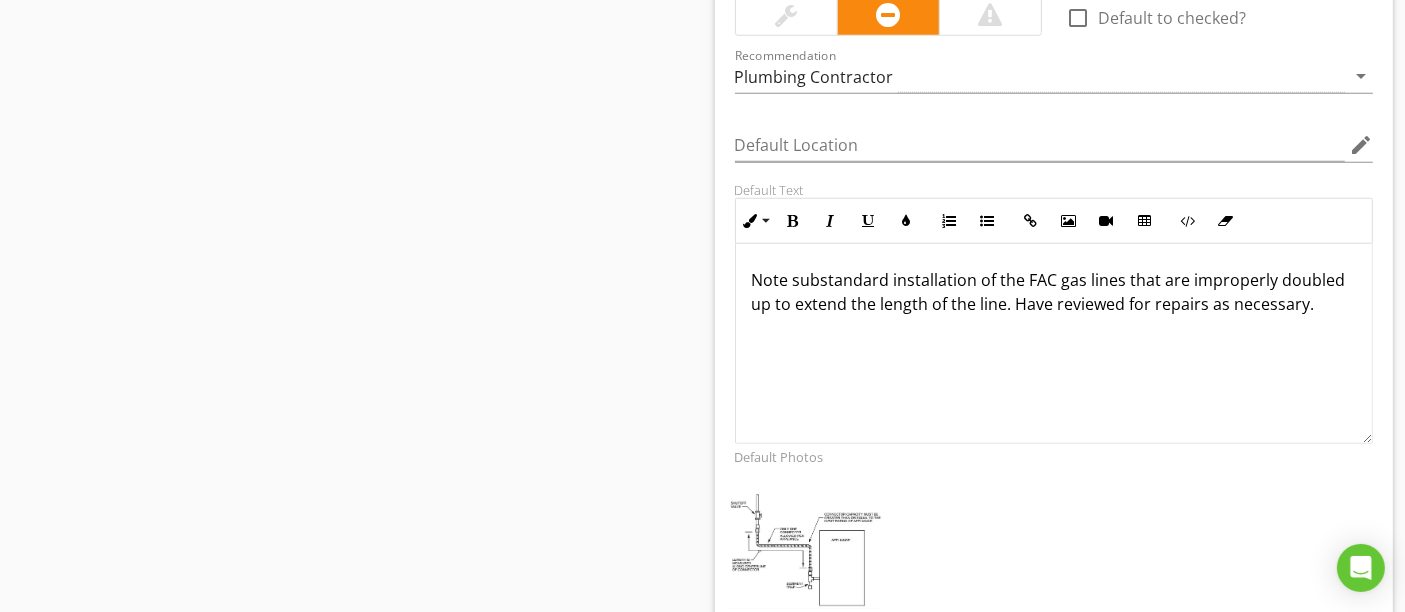 click at bounding box center (1054, 554) 